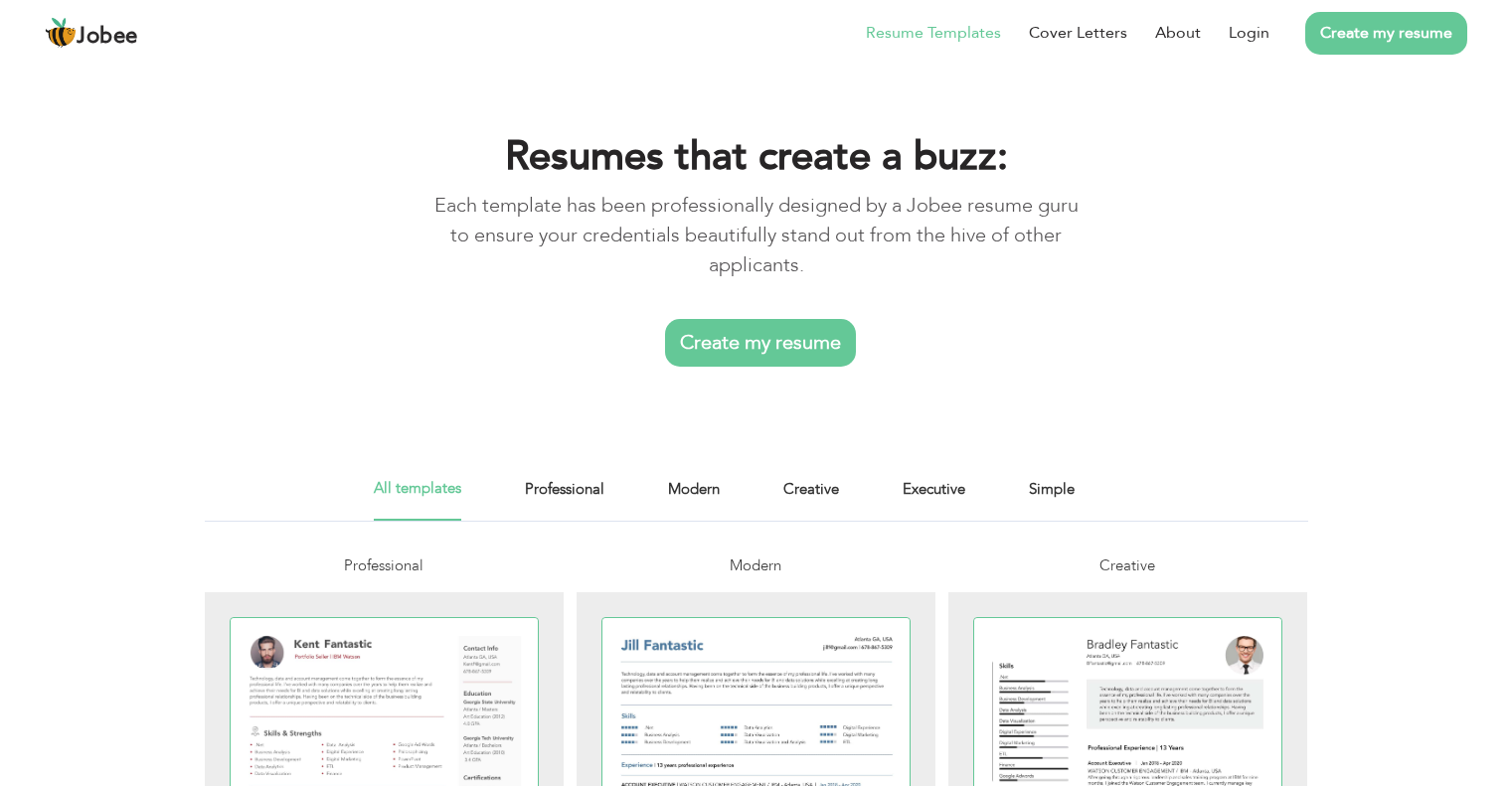 scroll, scrollTop: 0, scrollLeft: 0, axis: both 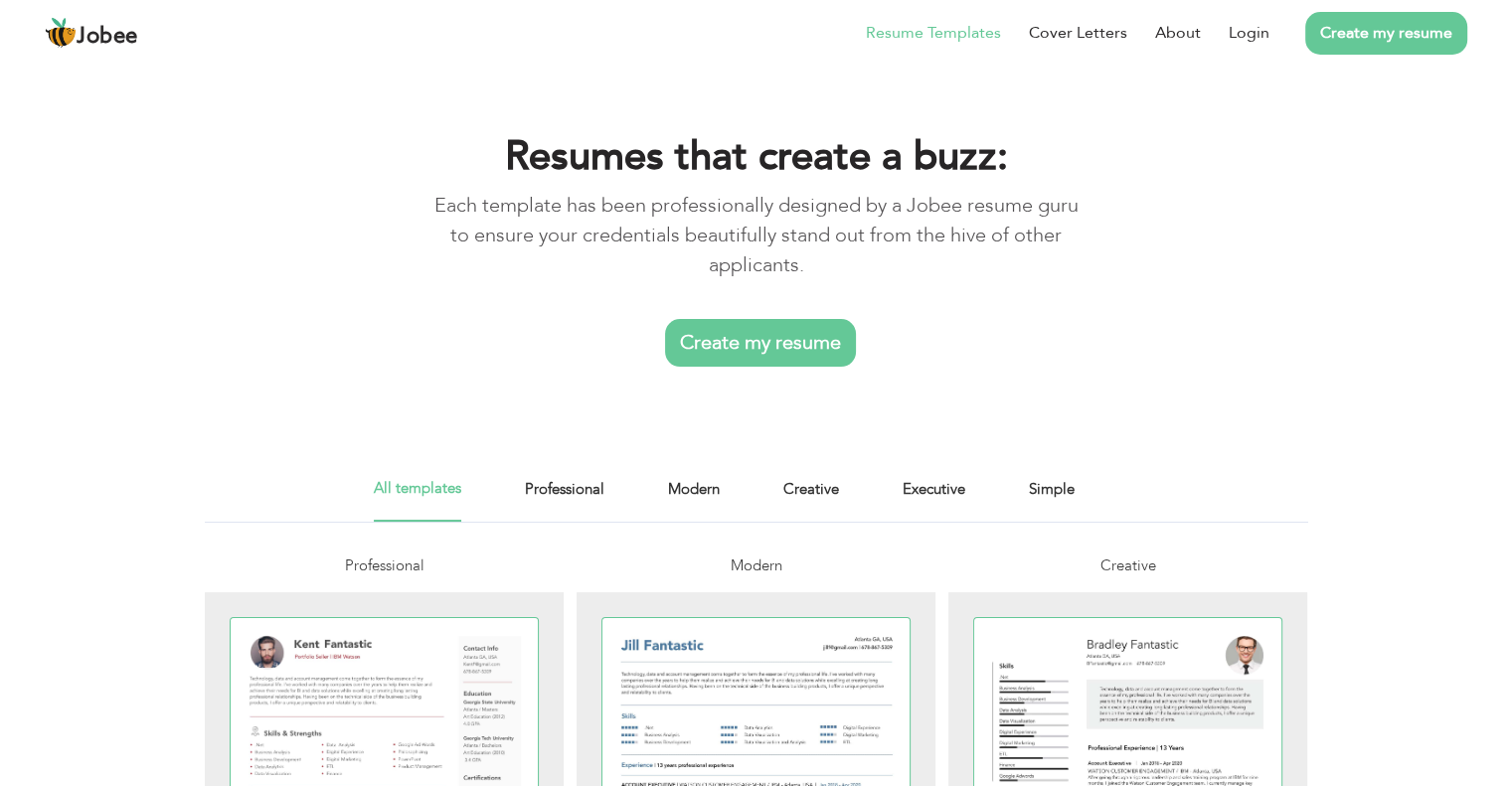 click on "Create my resume" at bounding box center [760, 343] 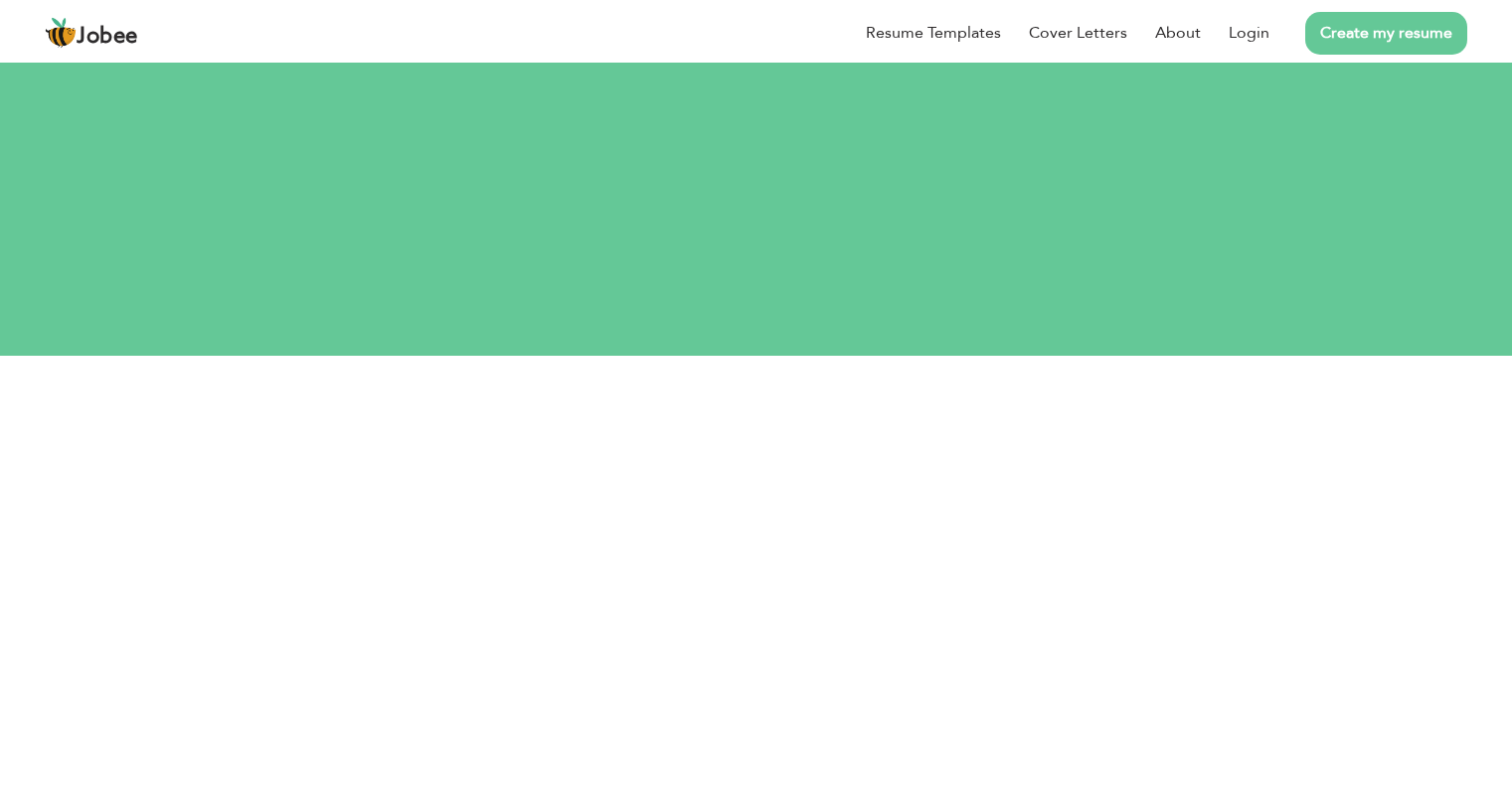 scroll, scrollTop: 0, scrollLeft: 0, axis: both 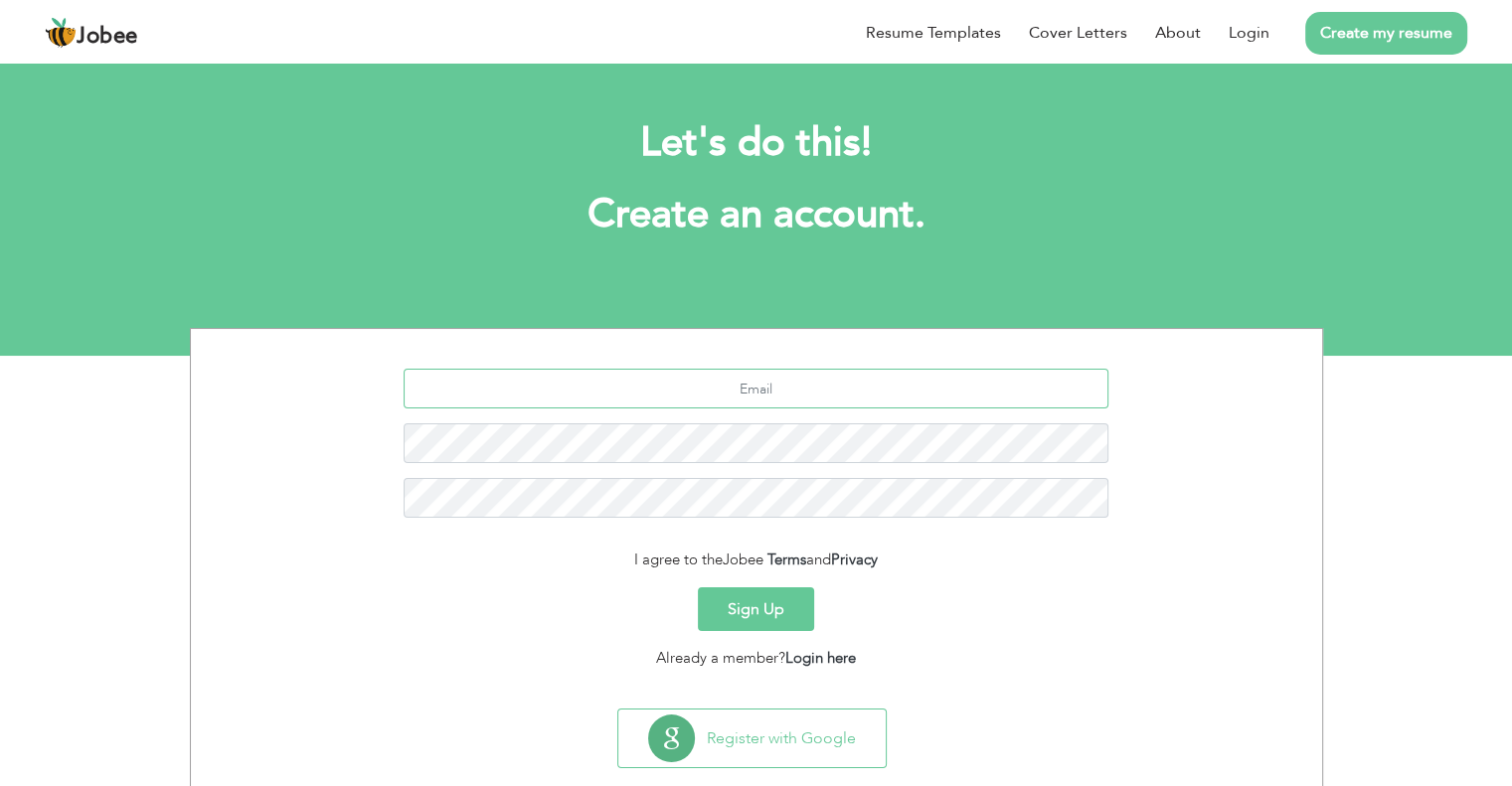 click at bounding box center [756, 389] 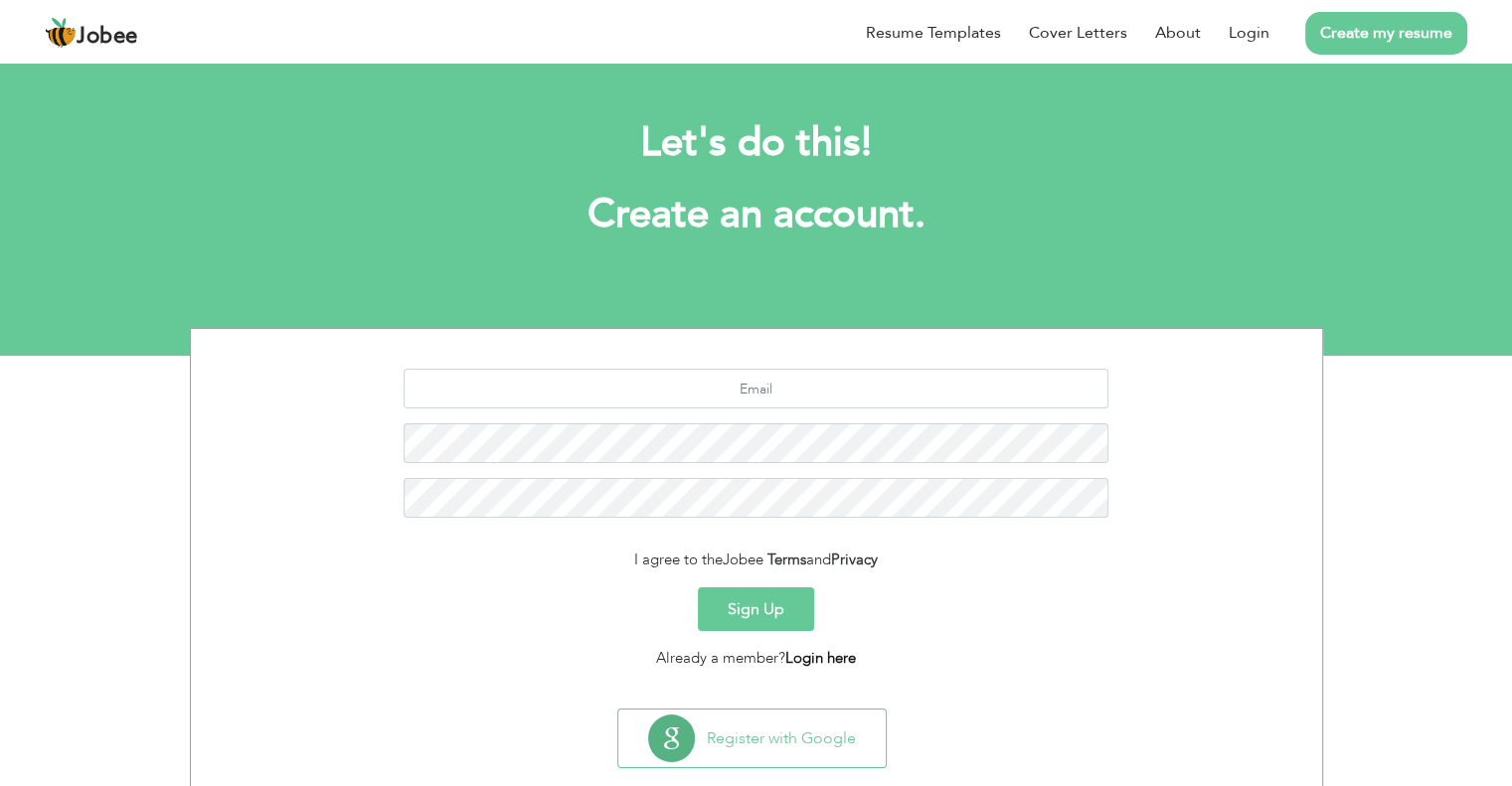 click on "Login here" at bounding box center (820, 658) 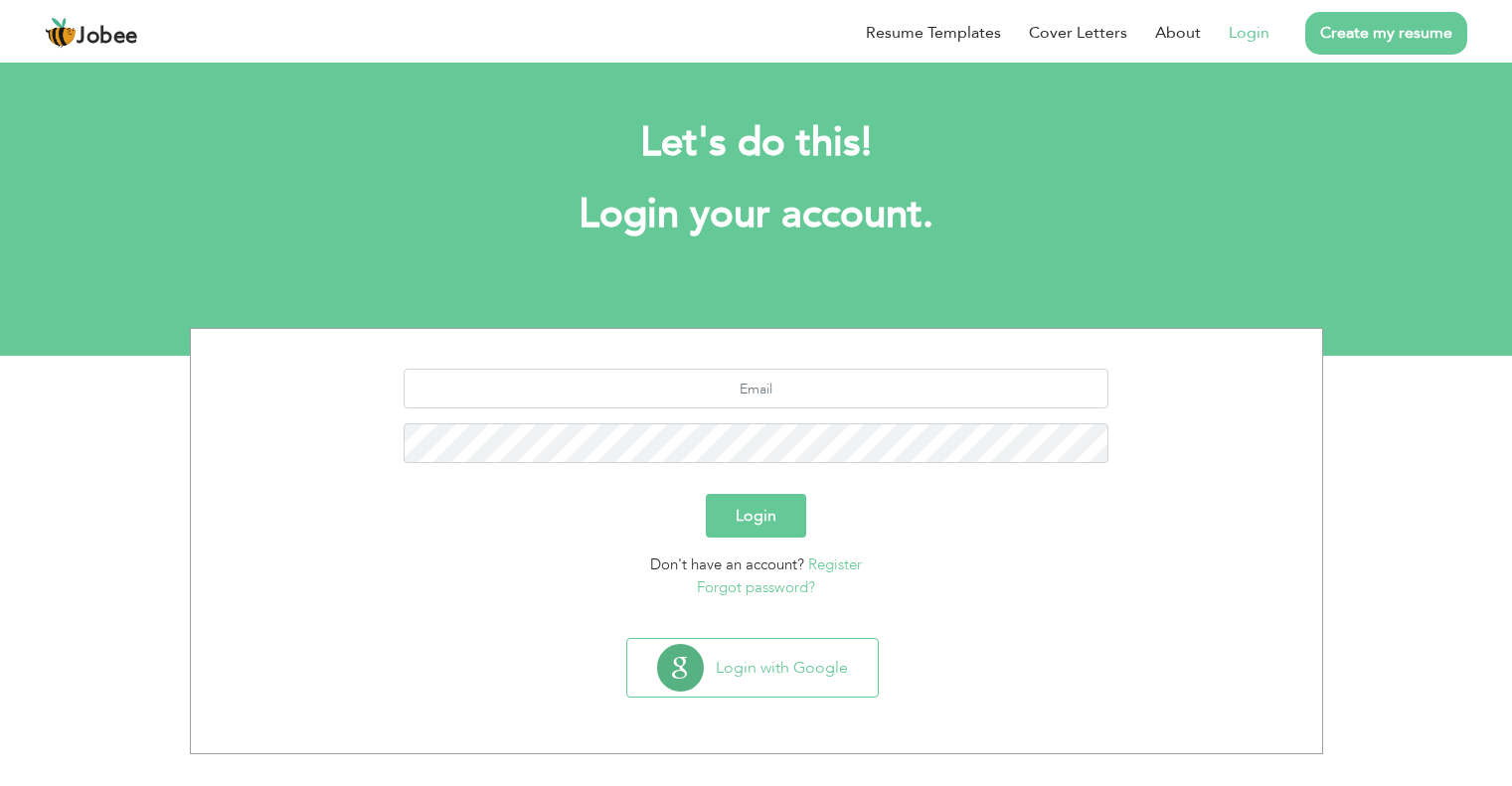 scroll, scrollTop: 0, scrollLeft: 0, axis: both 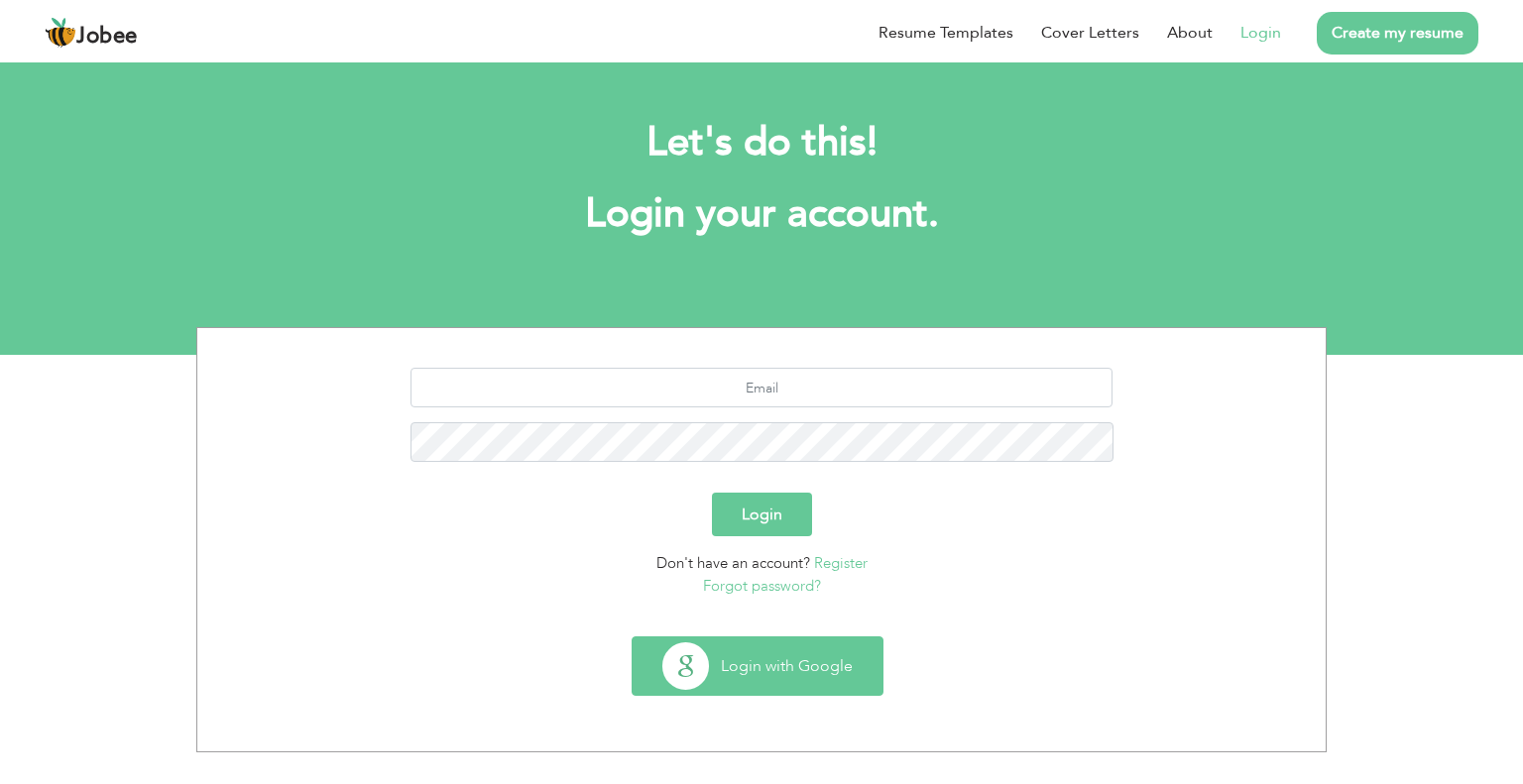 click on "Login with Google" at bounding box center [758, 666] 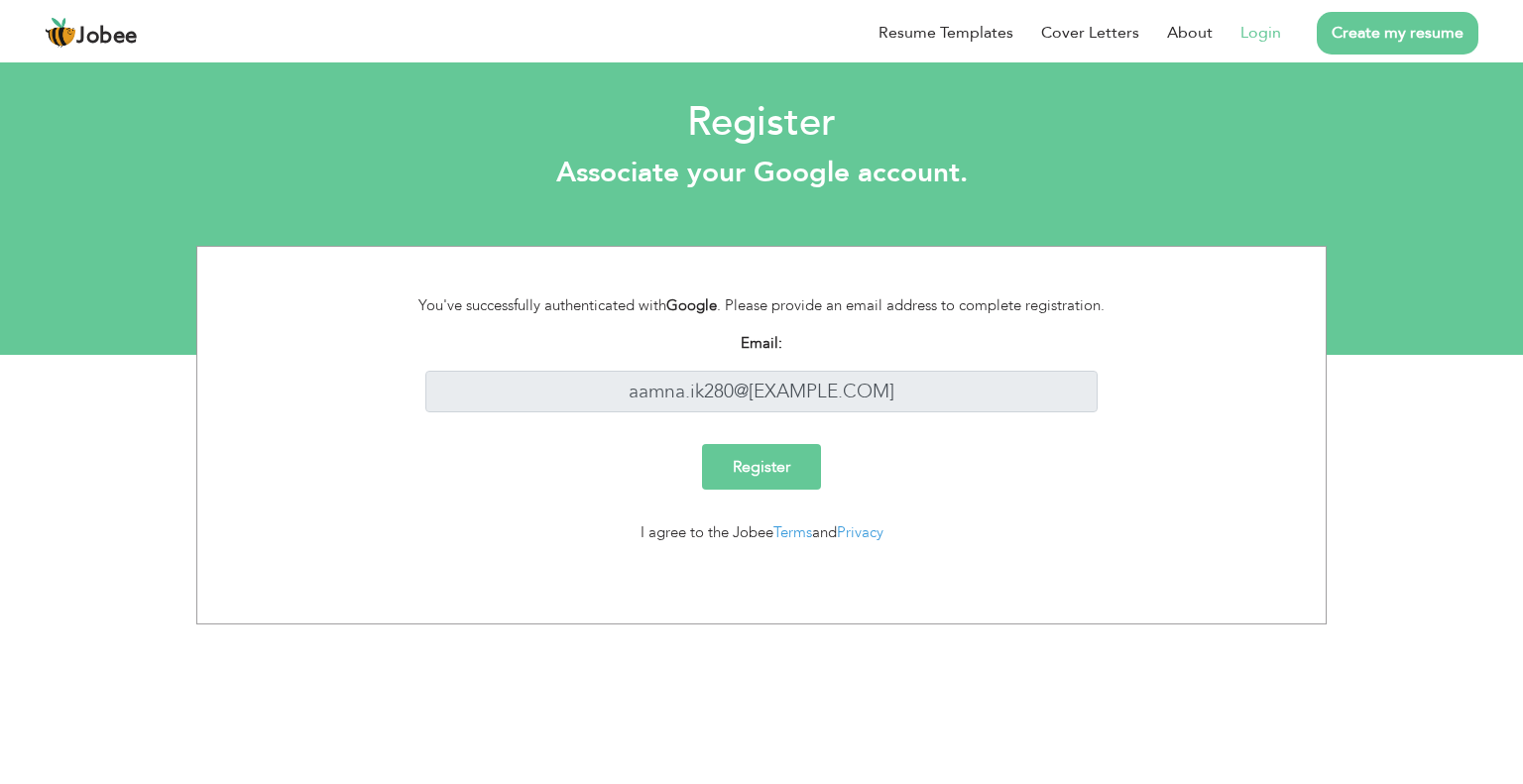 scroll, scrollTop: 0, scrollLeft: 0, axis: both 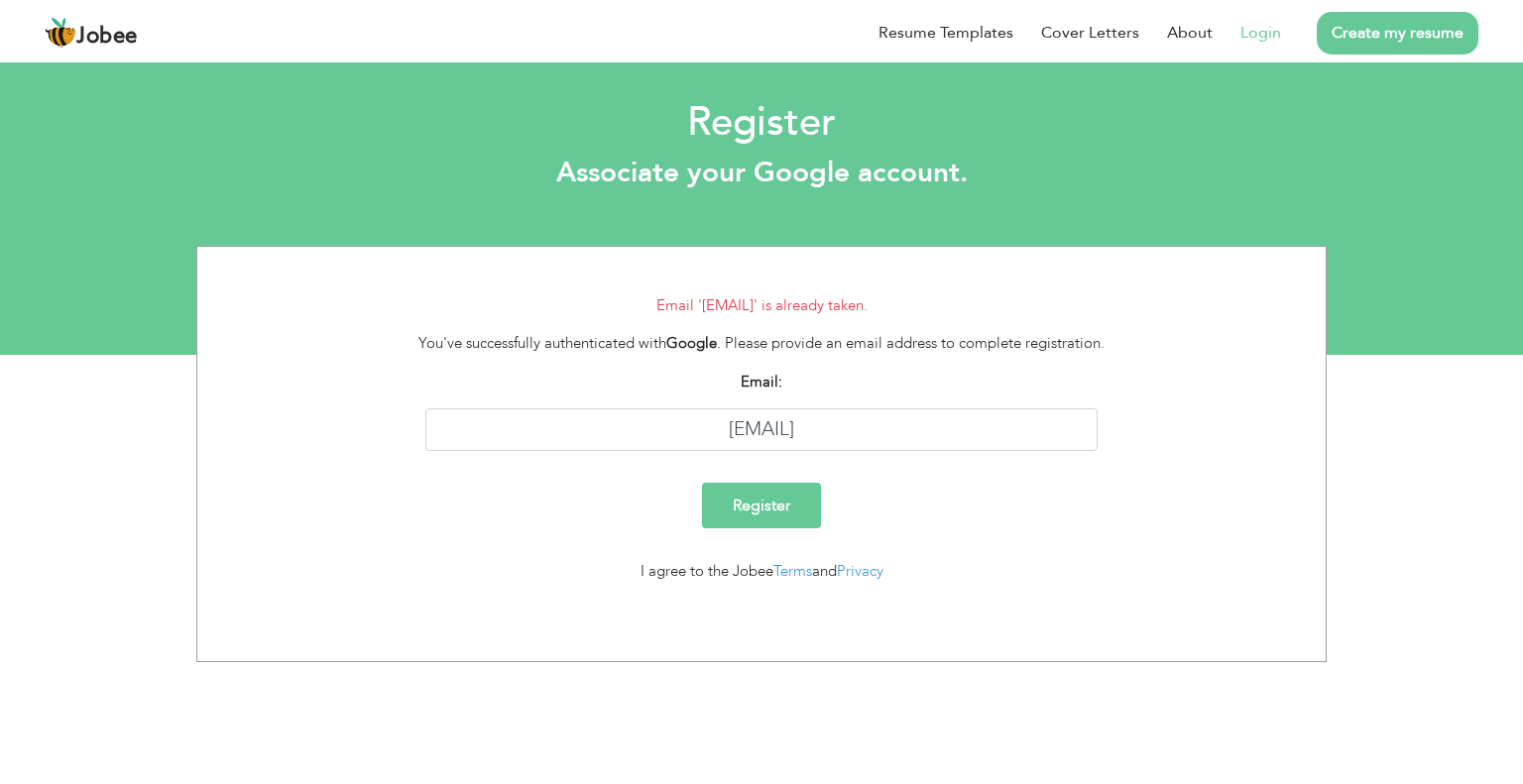 click on "Login" at bounding box center [1260, 33] 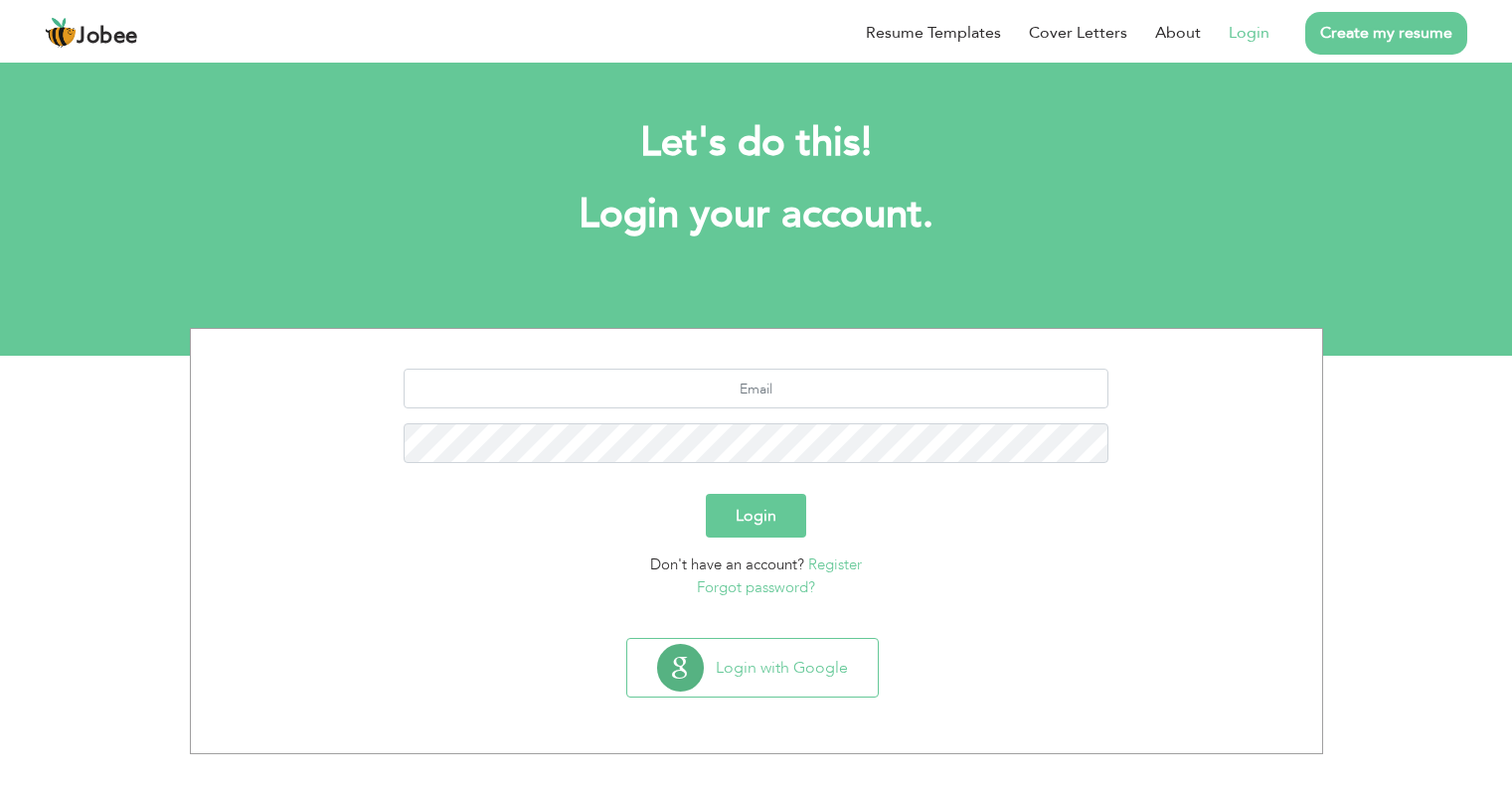 scroll, scrollTop: 0, scrollLeft: 0, axis: both 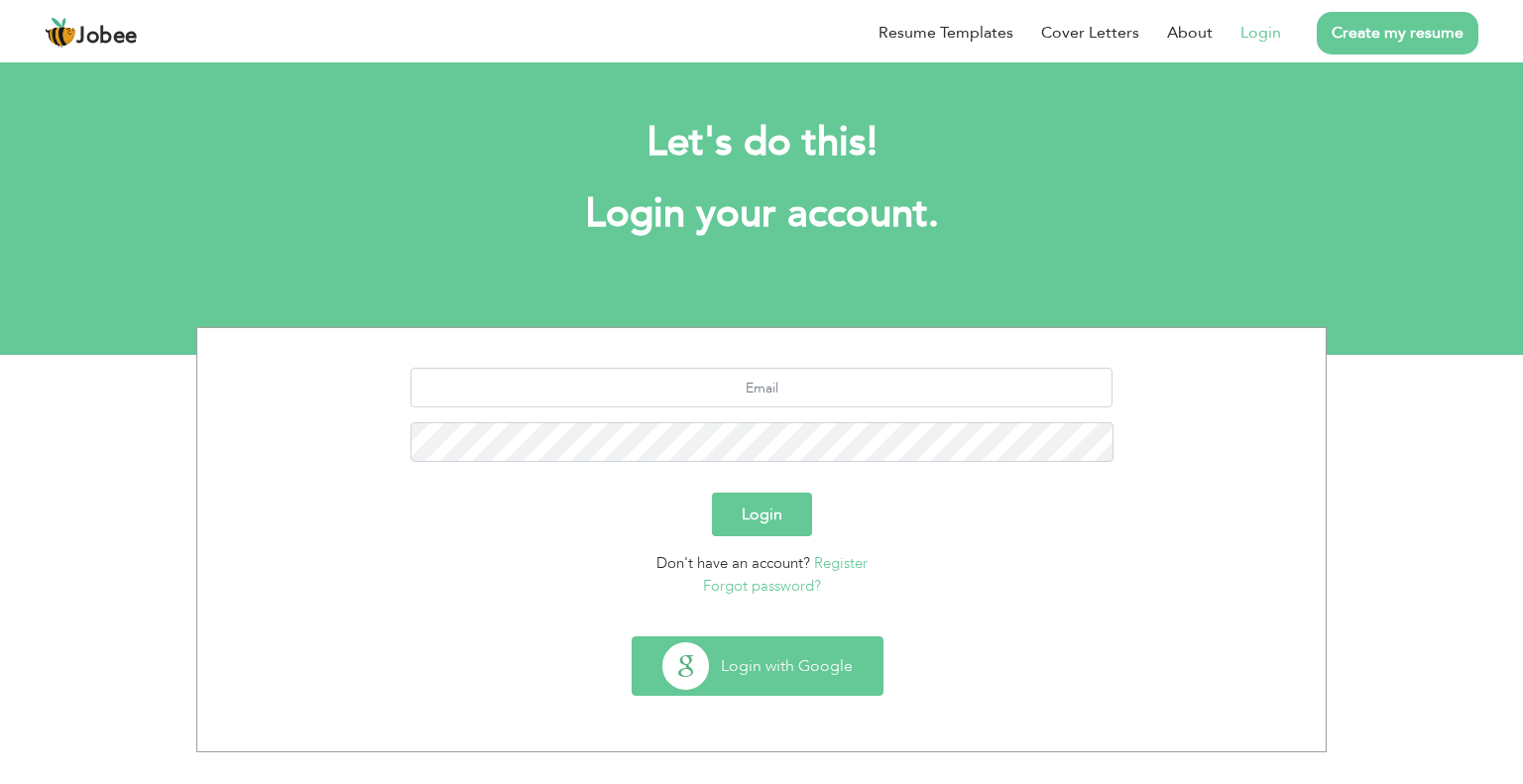 click on "Login with Google" at bounding box center [758, 666] 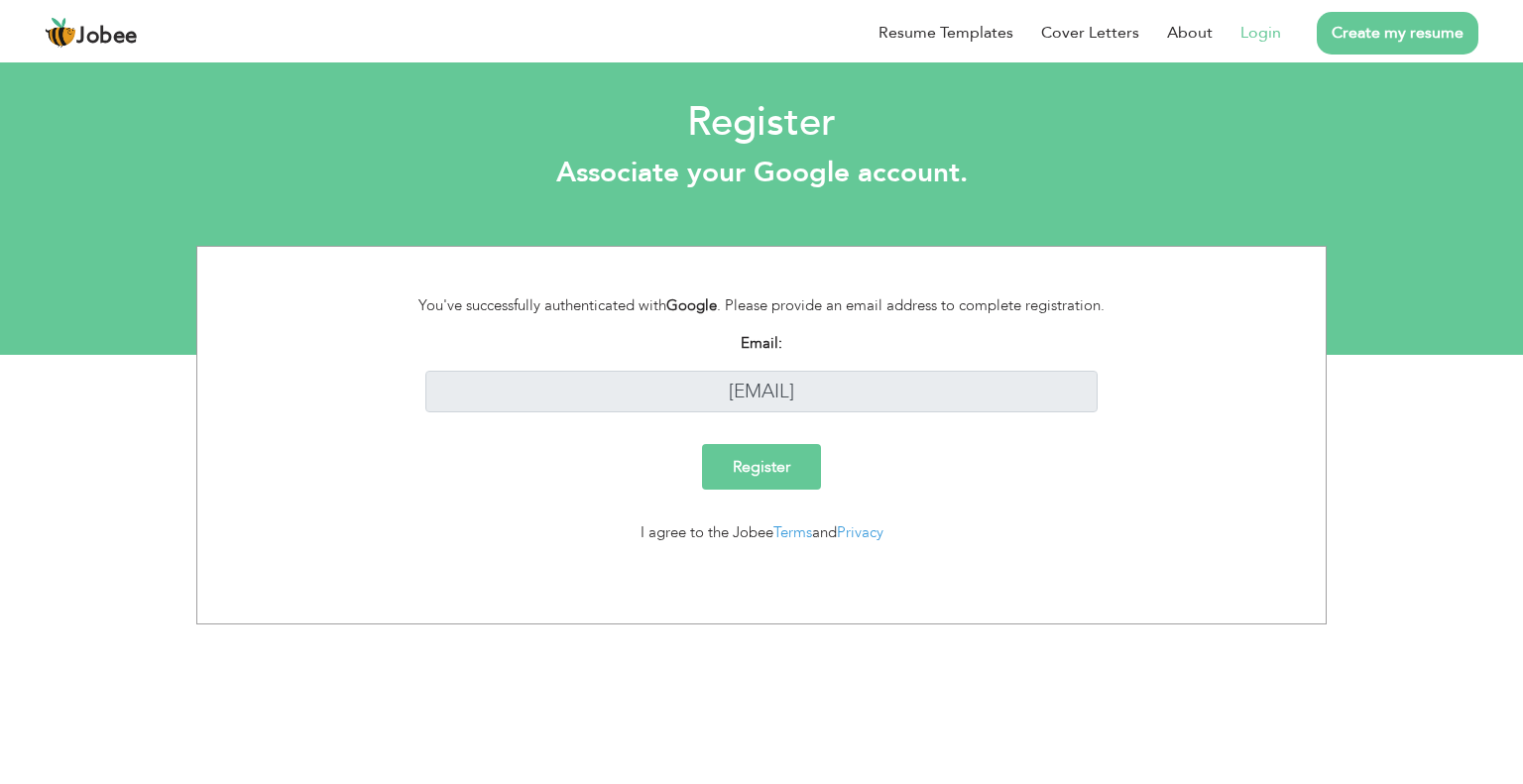 scroll, scrollTop: 0, scrollLeft: 0, axis: both 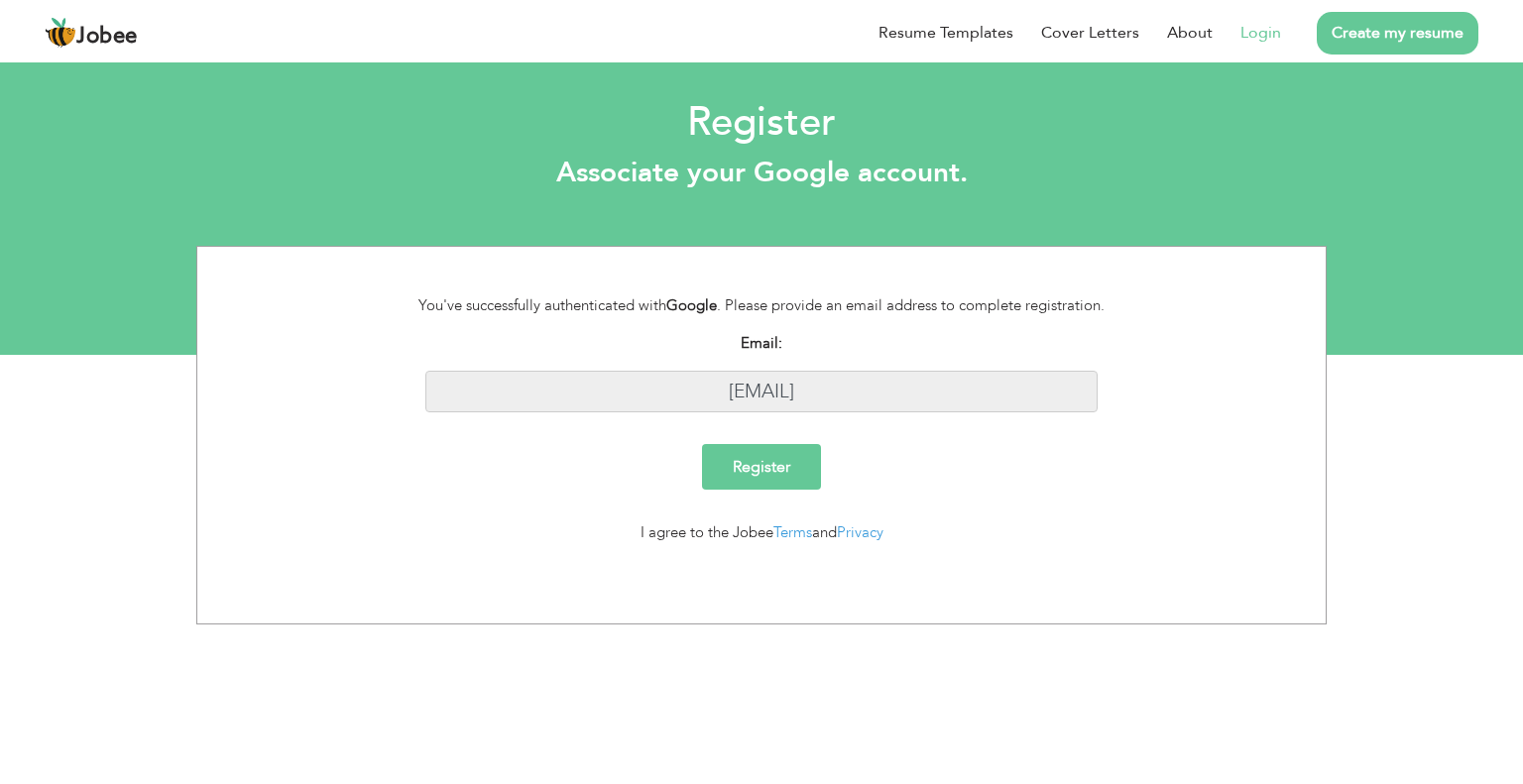 click on "[EMAIL]" at bounding box center (762, 392) 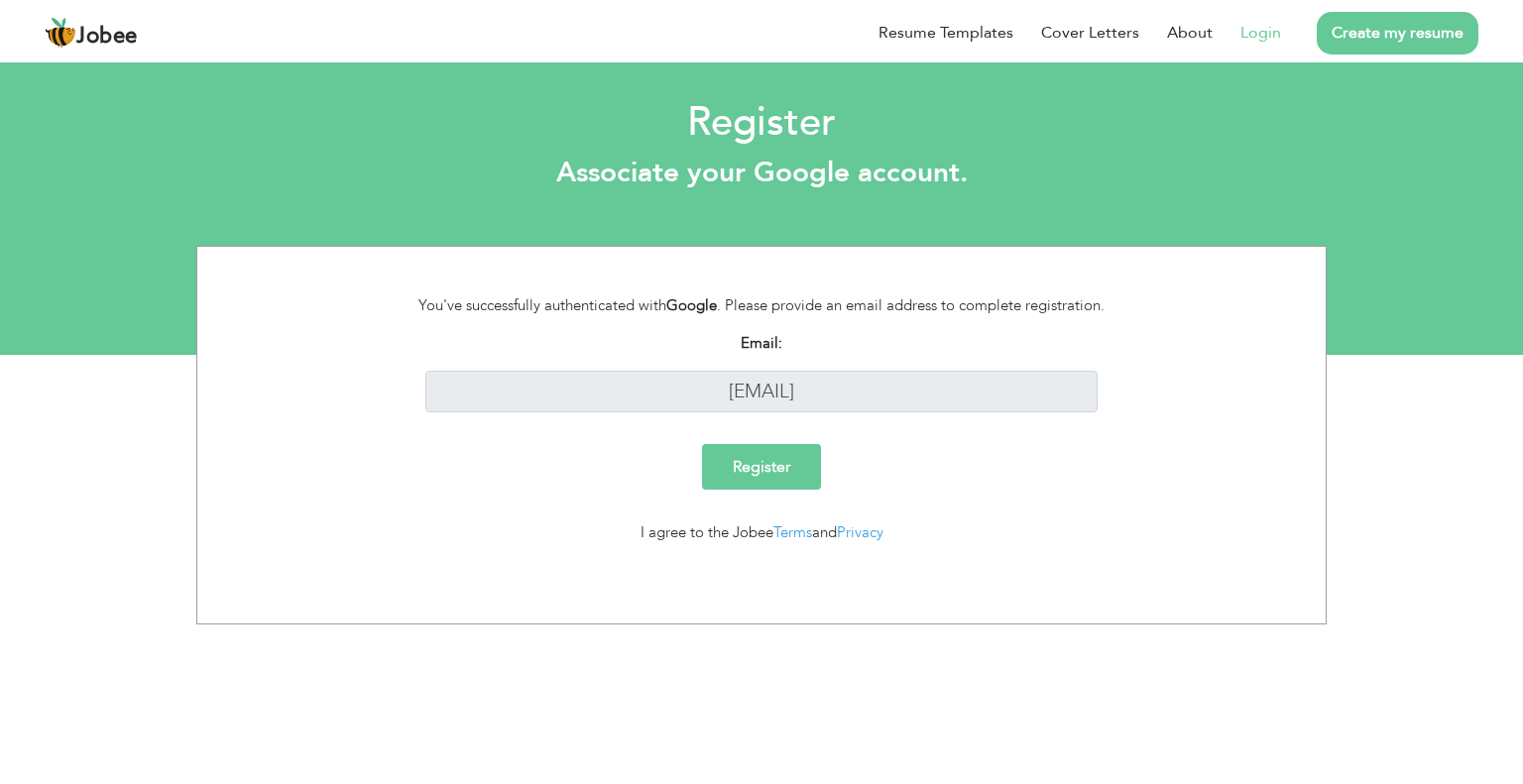 click on "I agree to the Jobee  Terms  and  Privacy" at bounding box center (762, 532) 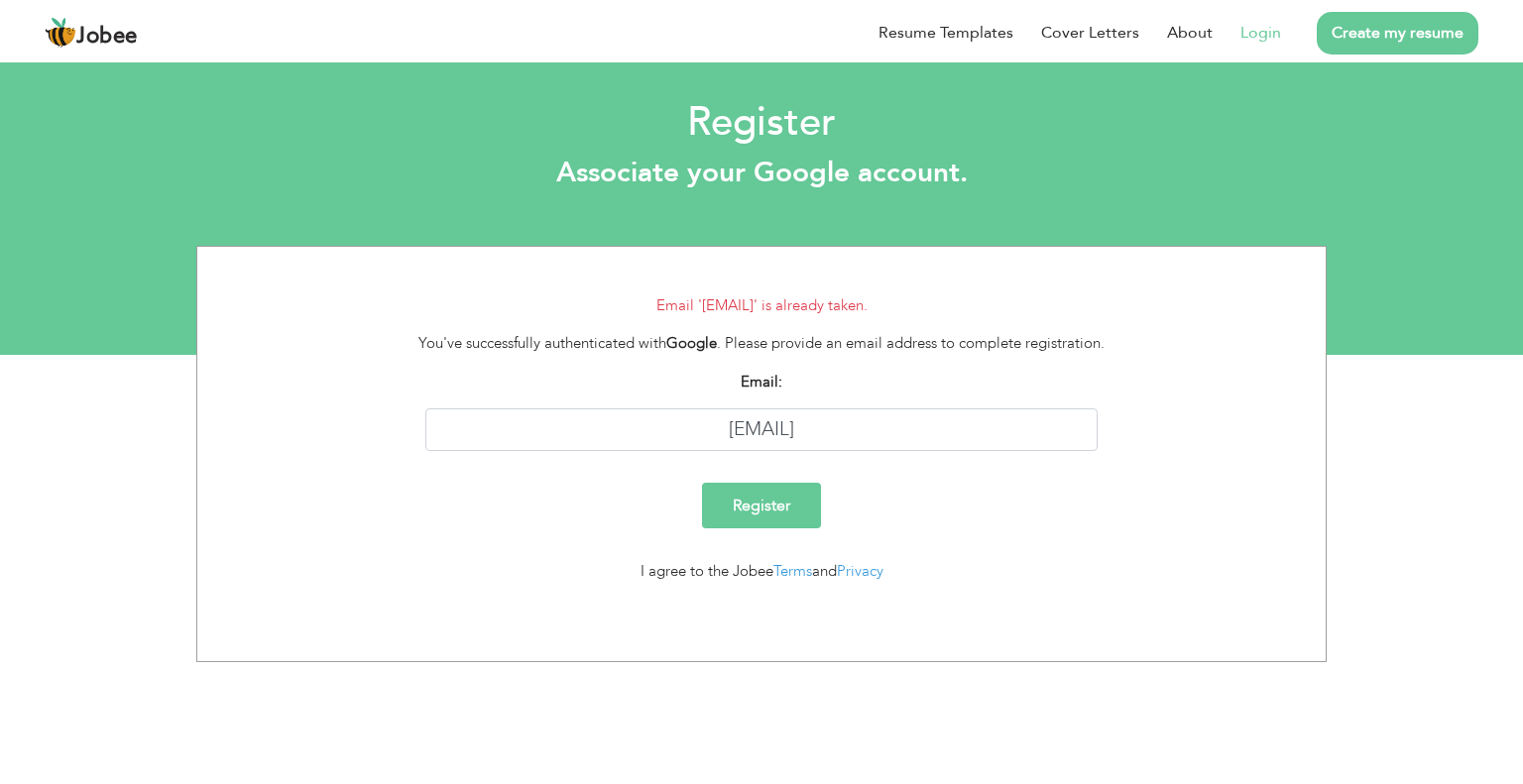 scroll, scrollTop: 0, scrollLeft: 0, axis: both 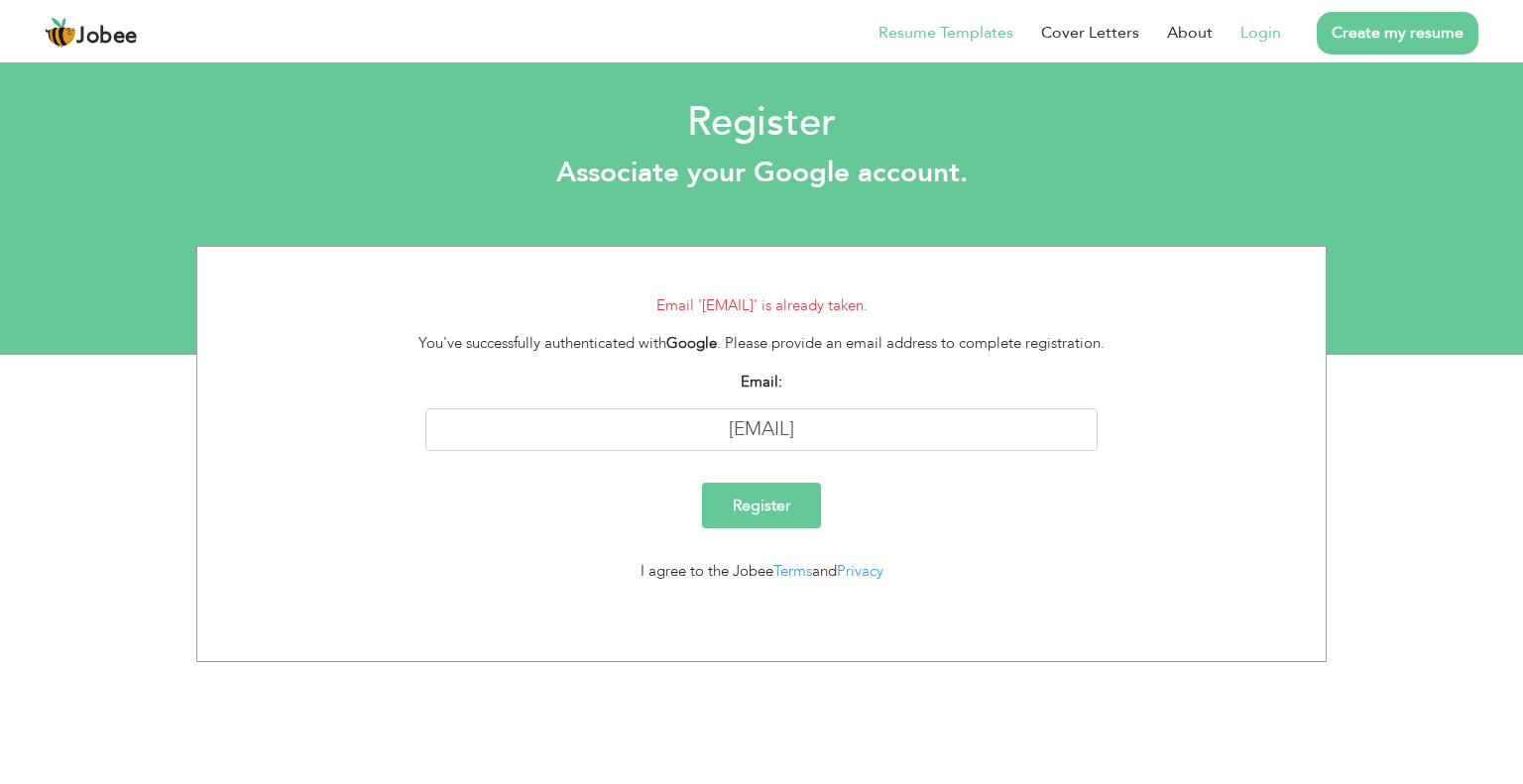 click on "Resume Templates" at bounding box center [946, 33] 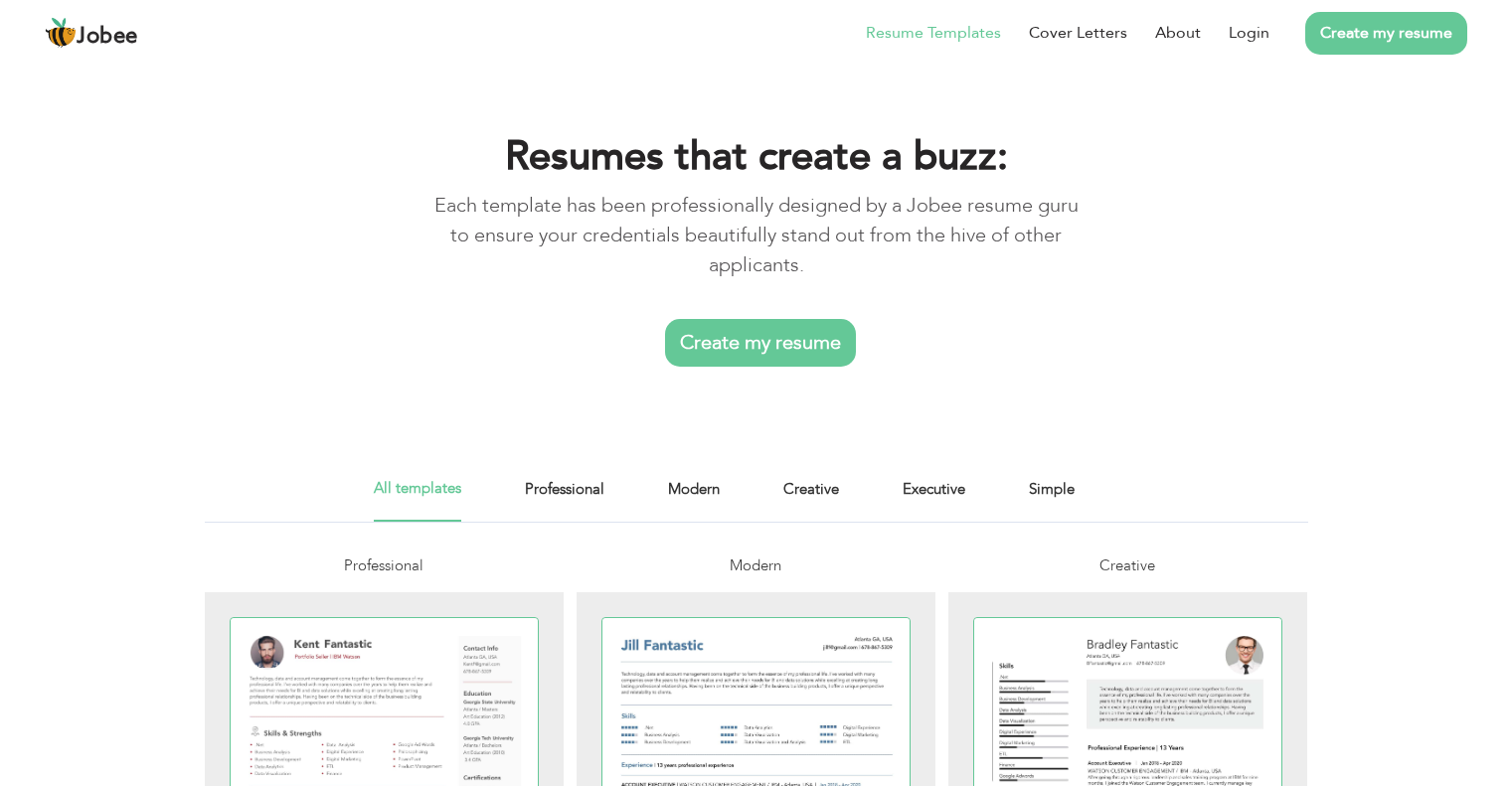 scroll, scrollTop: 0, scrollLeft: 0, axis: both 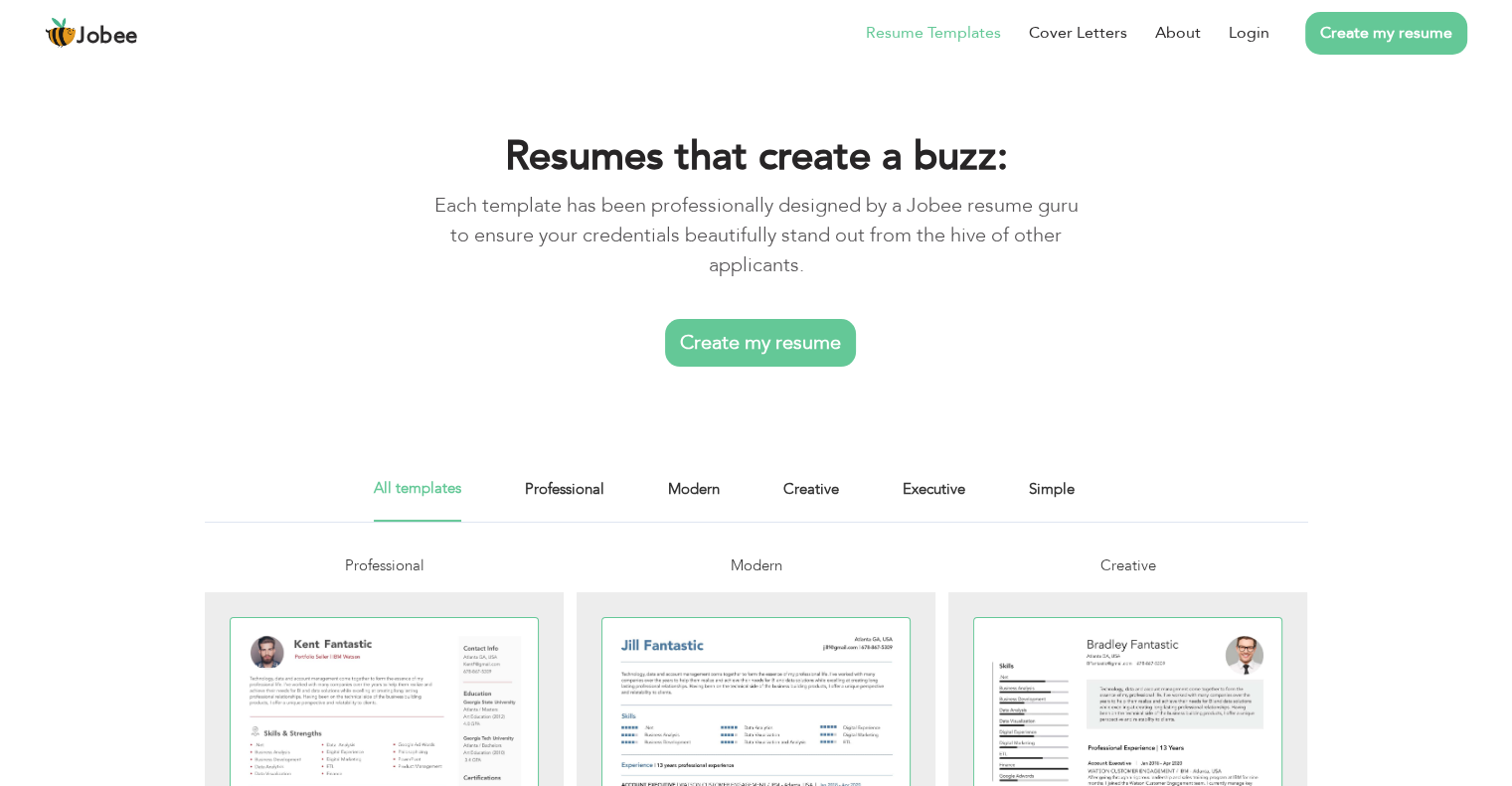 click on "Create my resume" at bounding box center [760, 343] 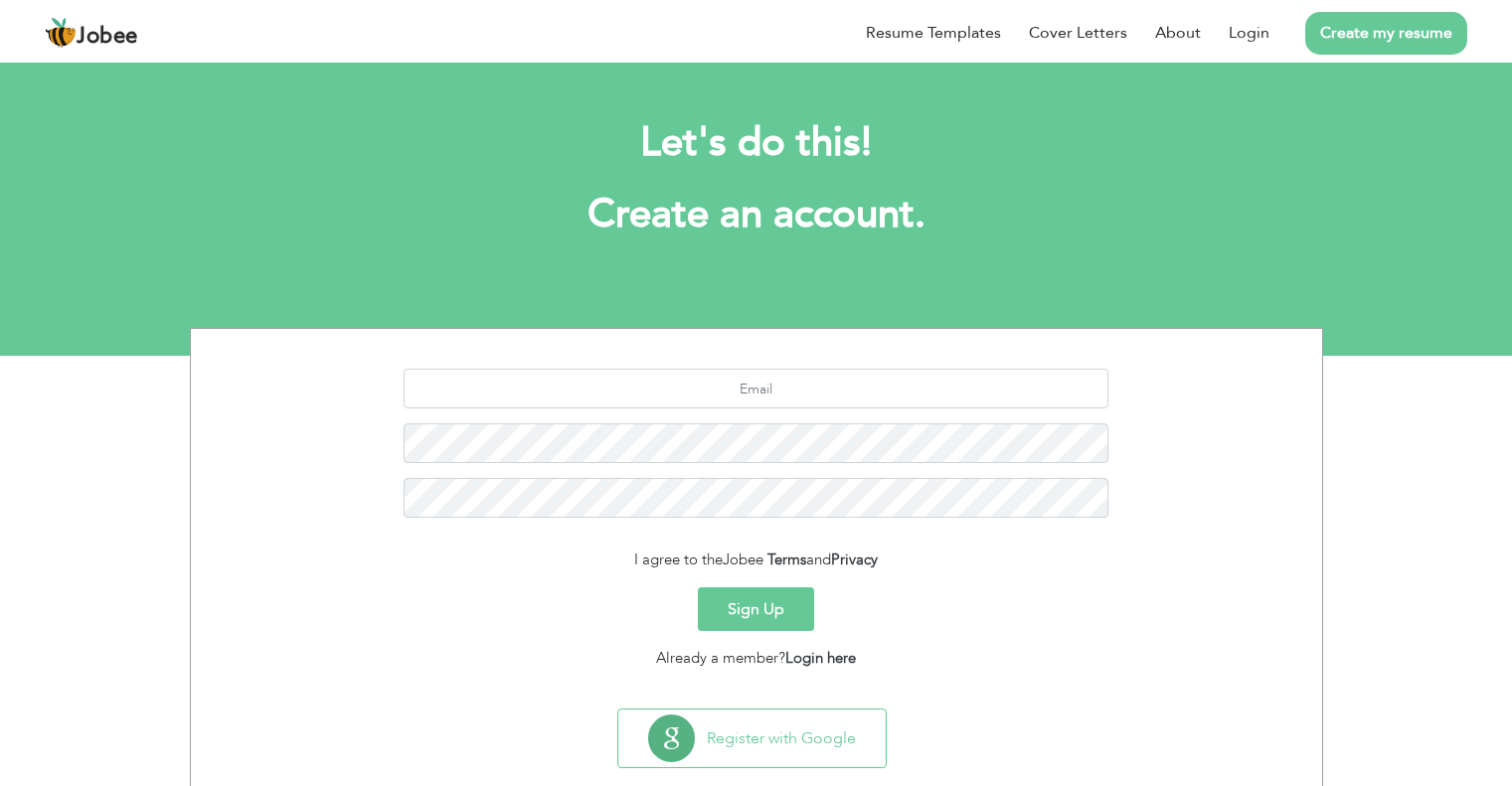 scroll, scrollTop: 0, scrollLeft: 0, axis: both 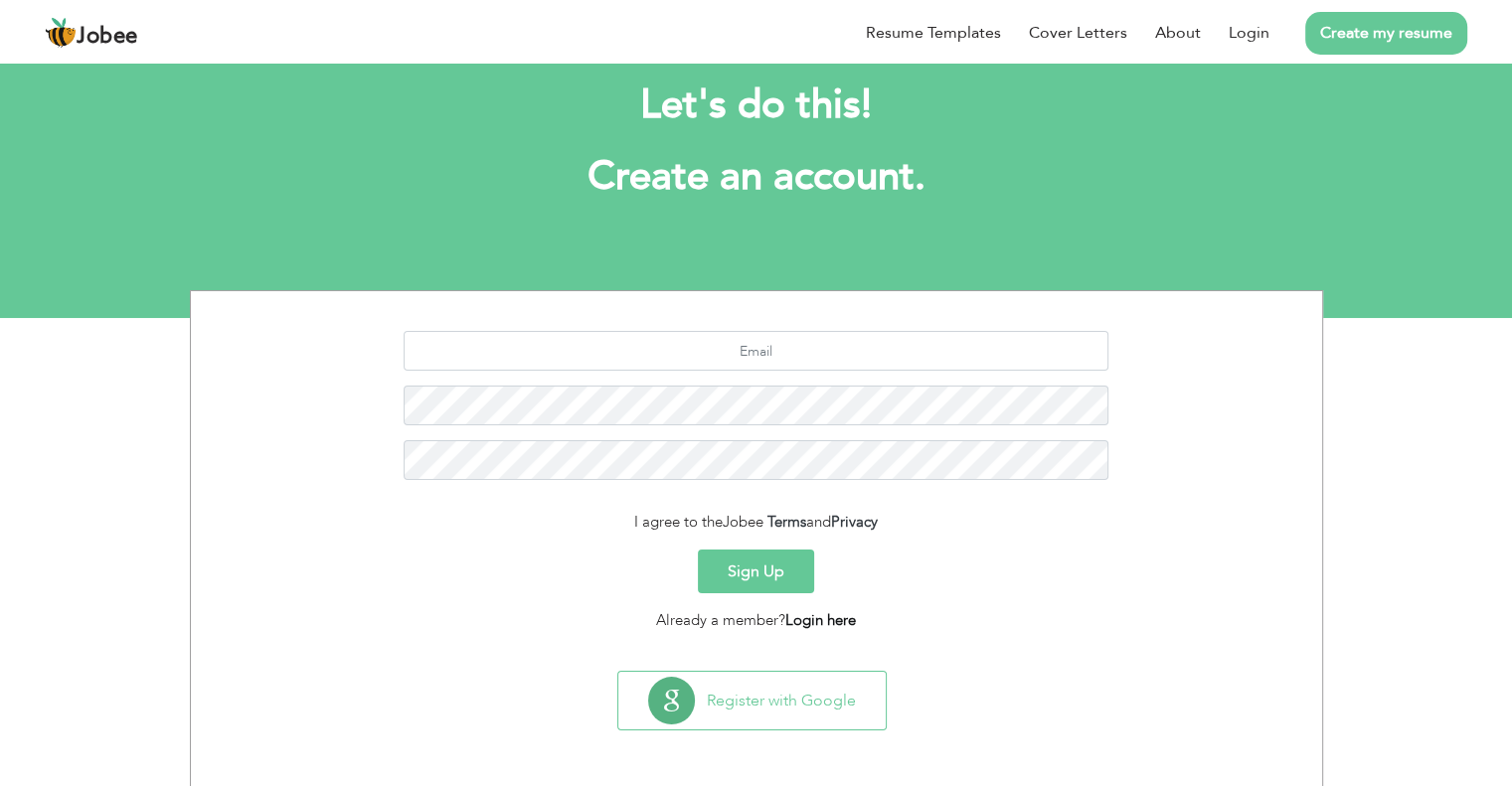 click on "Login here" at bounding box center [820, 620] 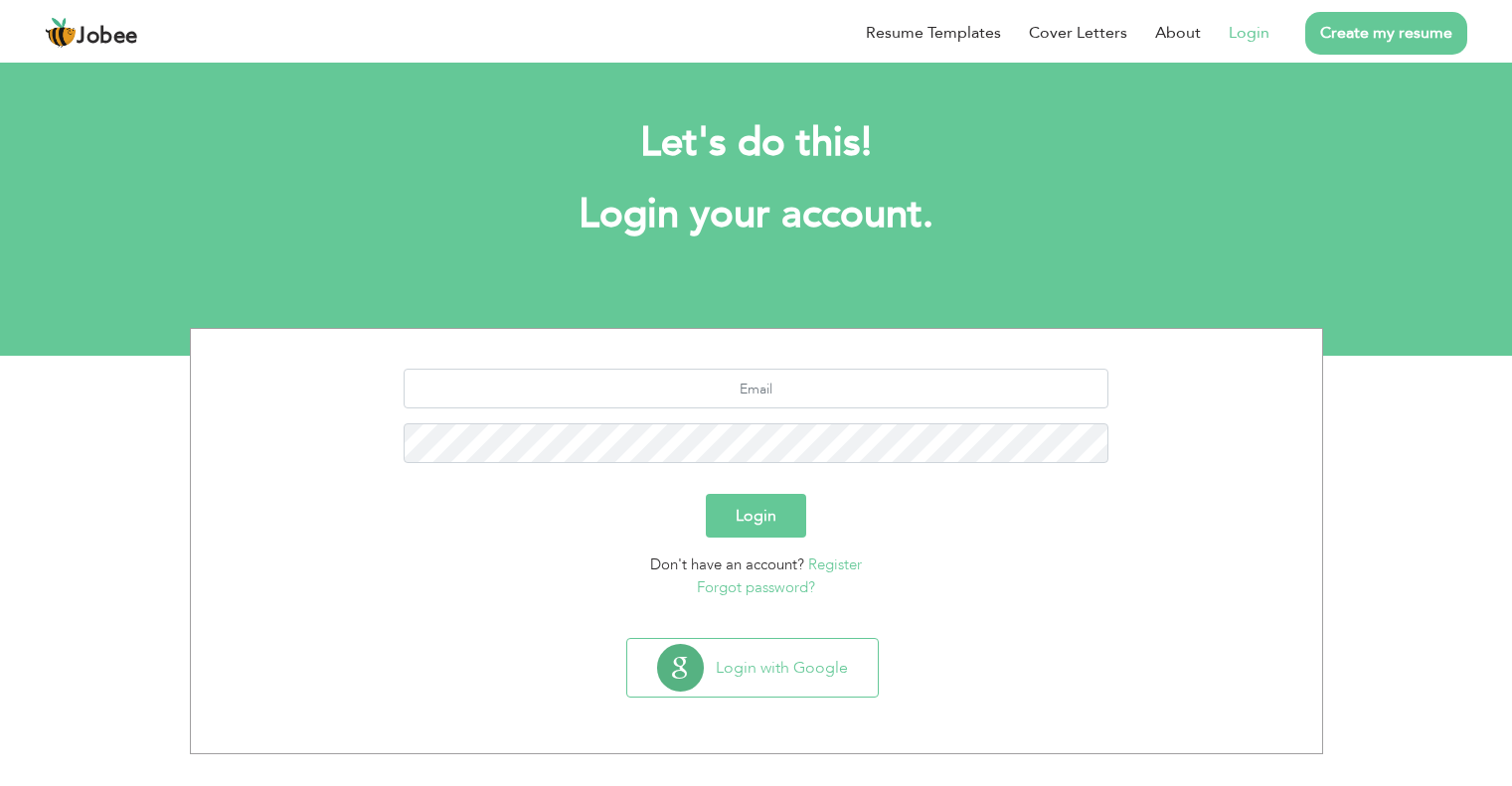 scroll, scrollTop: 0, scrollLeft: 0, axis: both 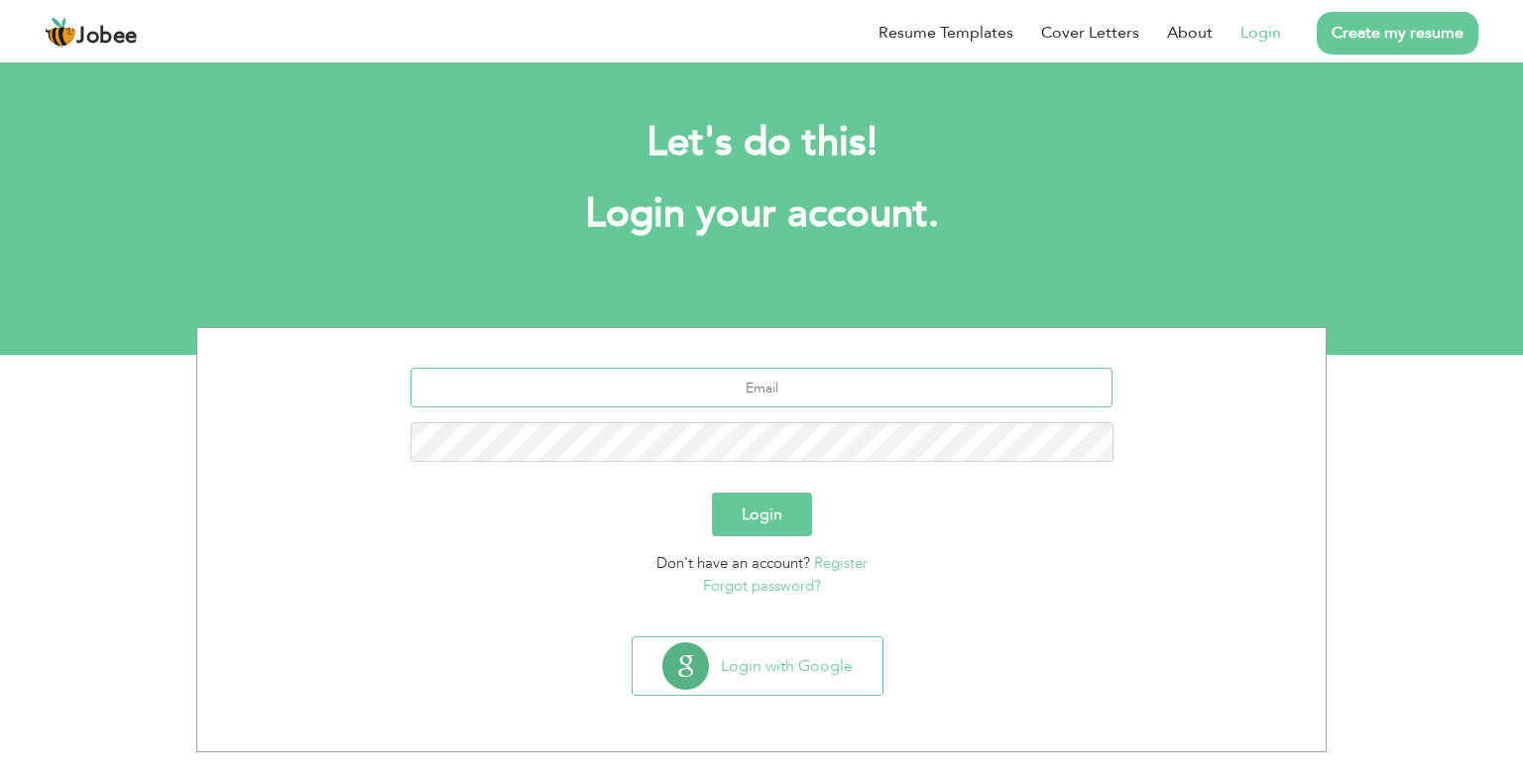 click at bounding box center (762, 388) 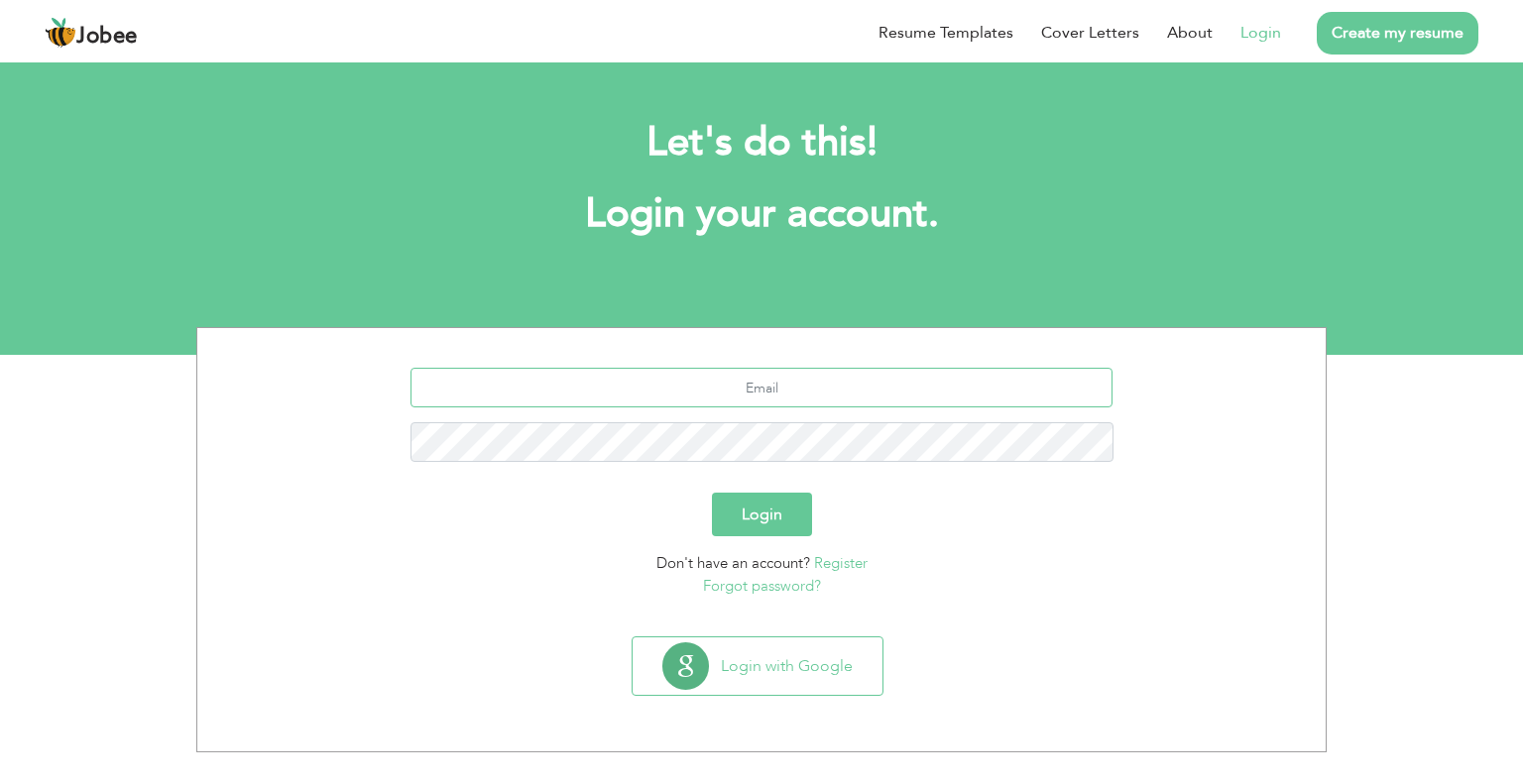 type on "aamna.ik280@gmail.com" 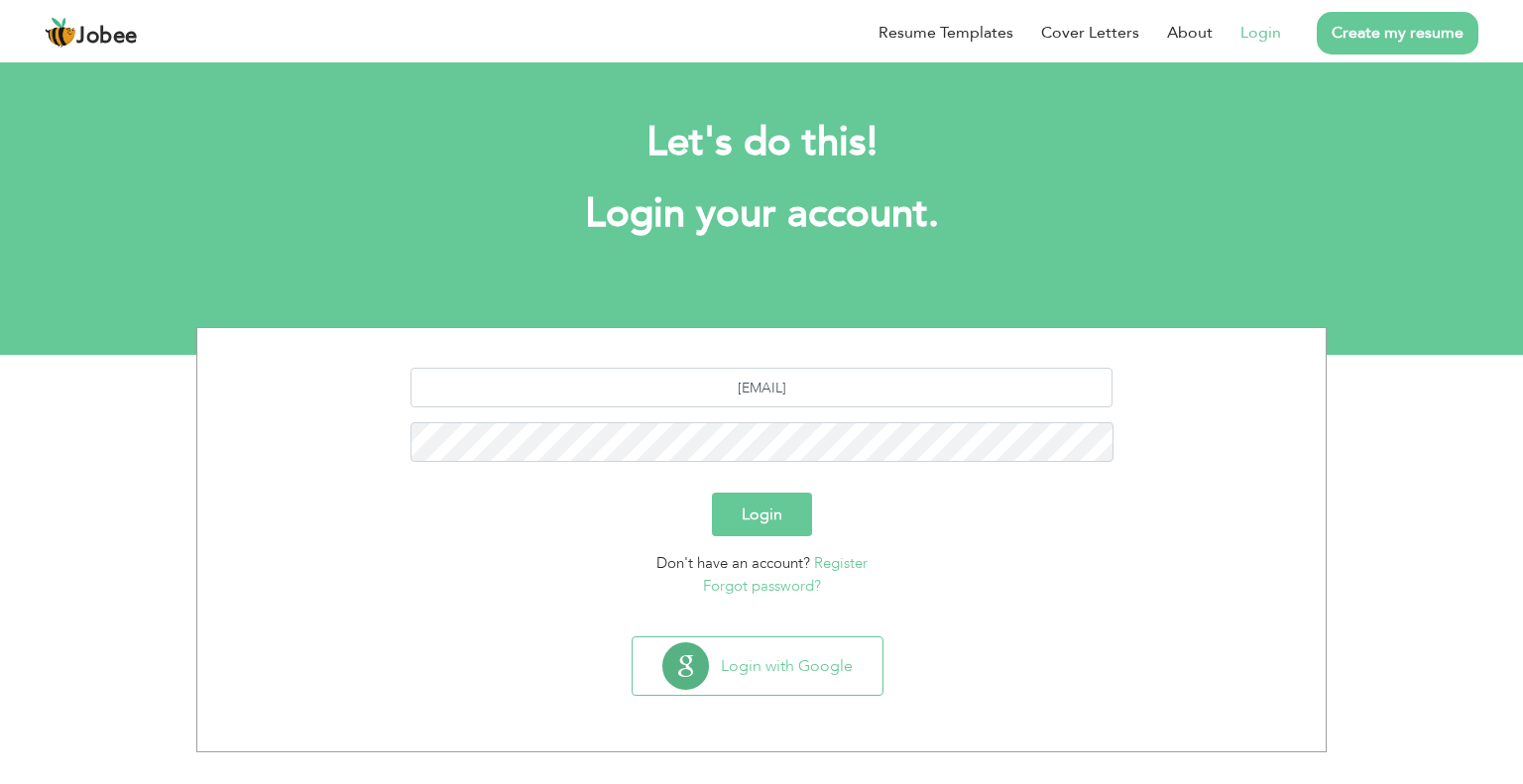 click on "Forgot password?" at bounding box center (762, 586) 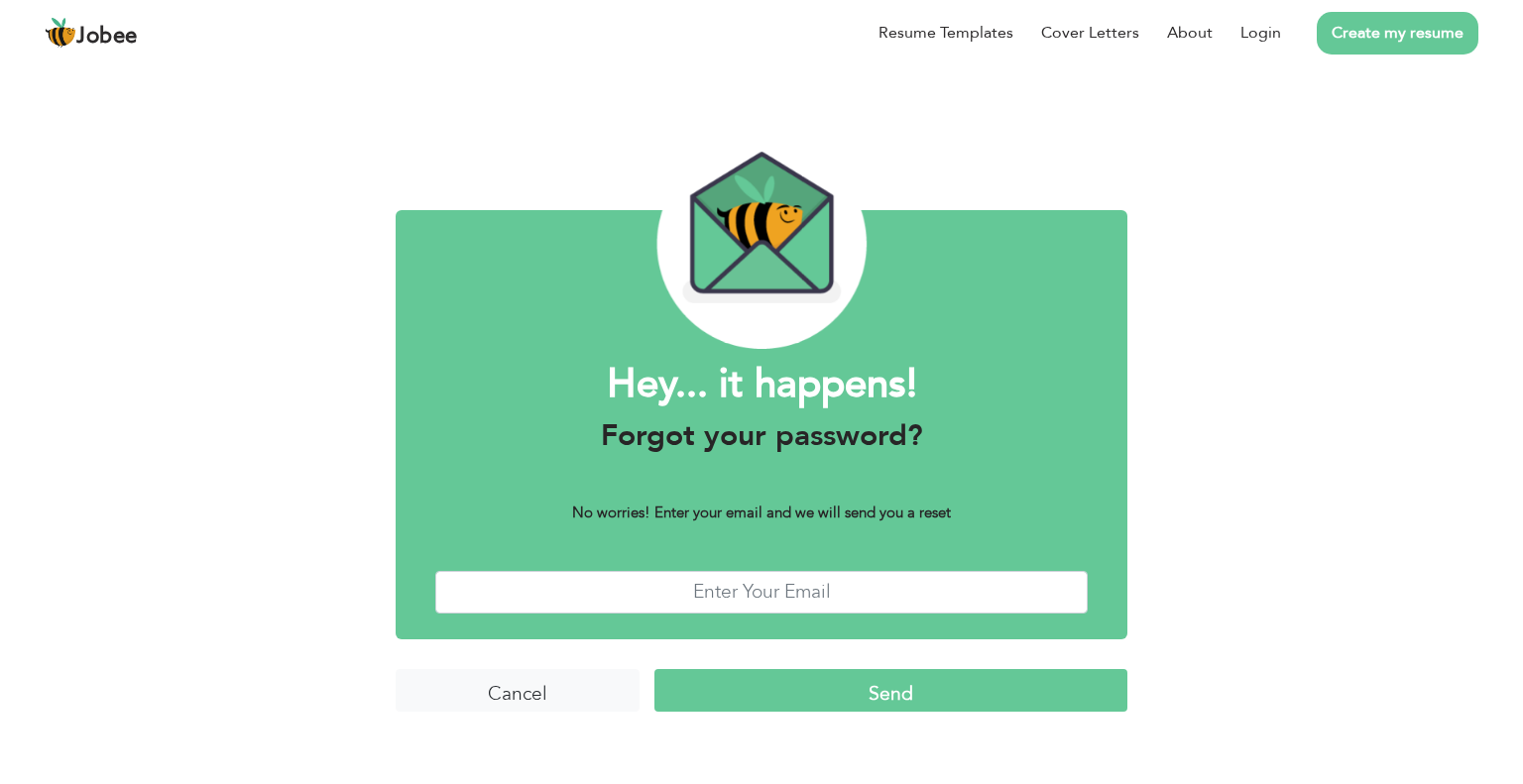 scroll, scrollTop: 0, scrollLeft: 0, axis: both 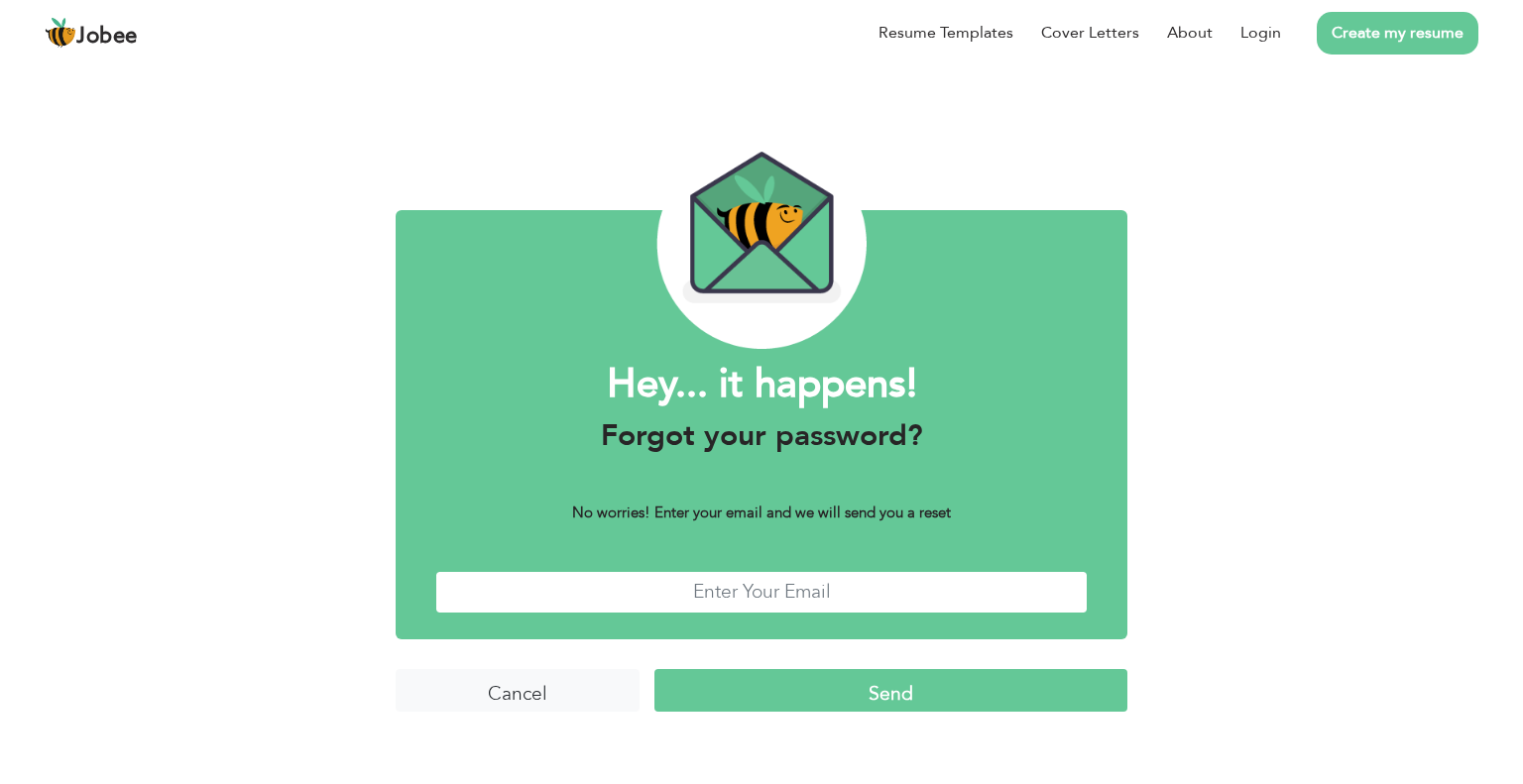 click at bounding box center (762, 592) 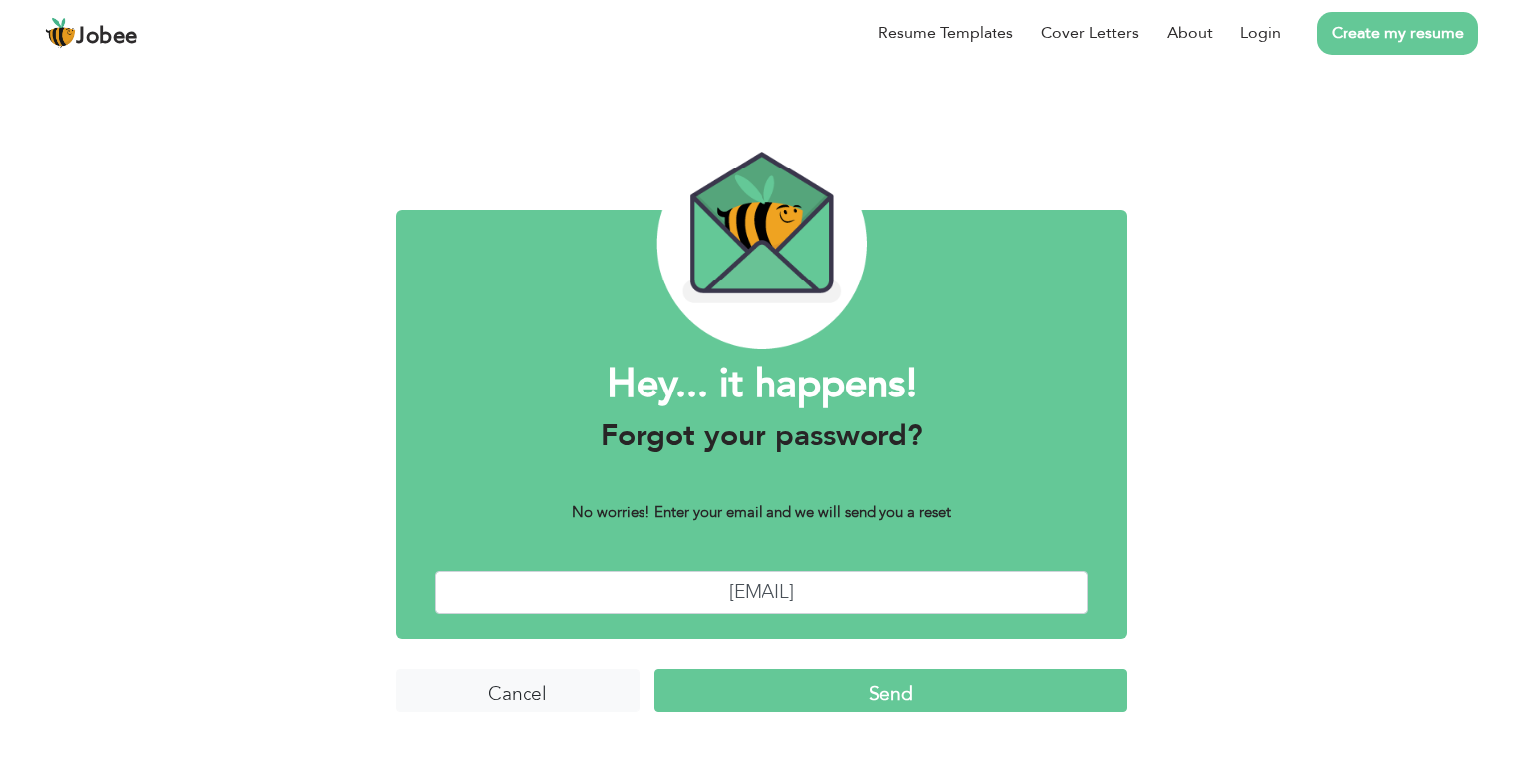 click on "Send" at bounding box center [890, 690] 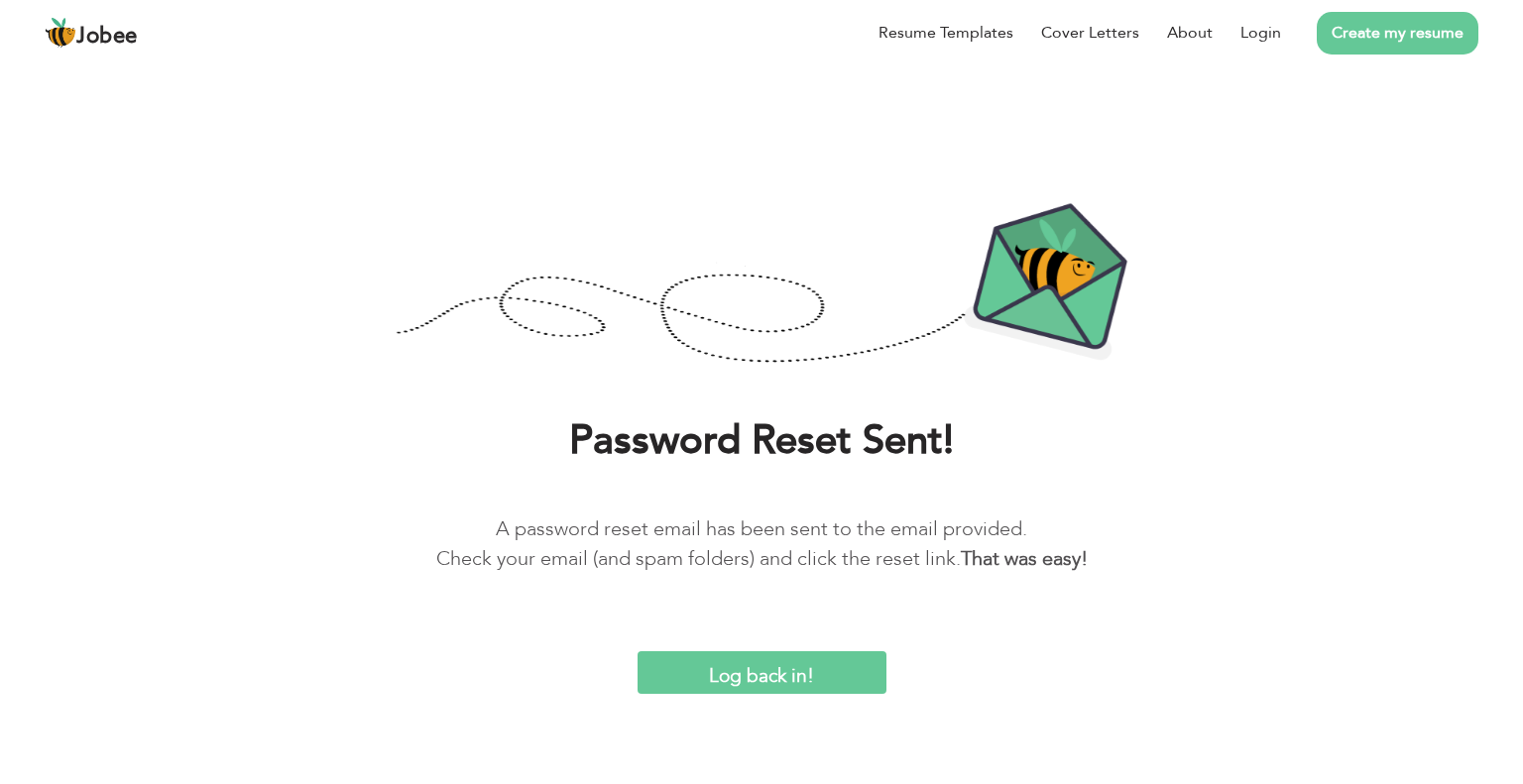 scroll, scrollTop: 0, scrollLeft: 0, axis: both 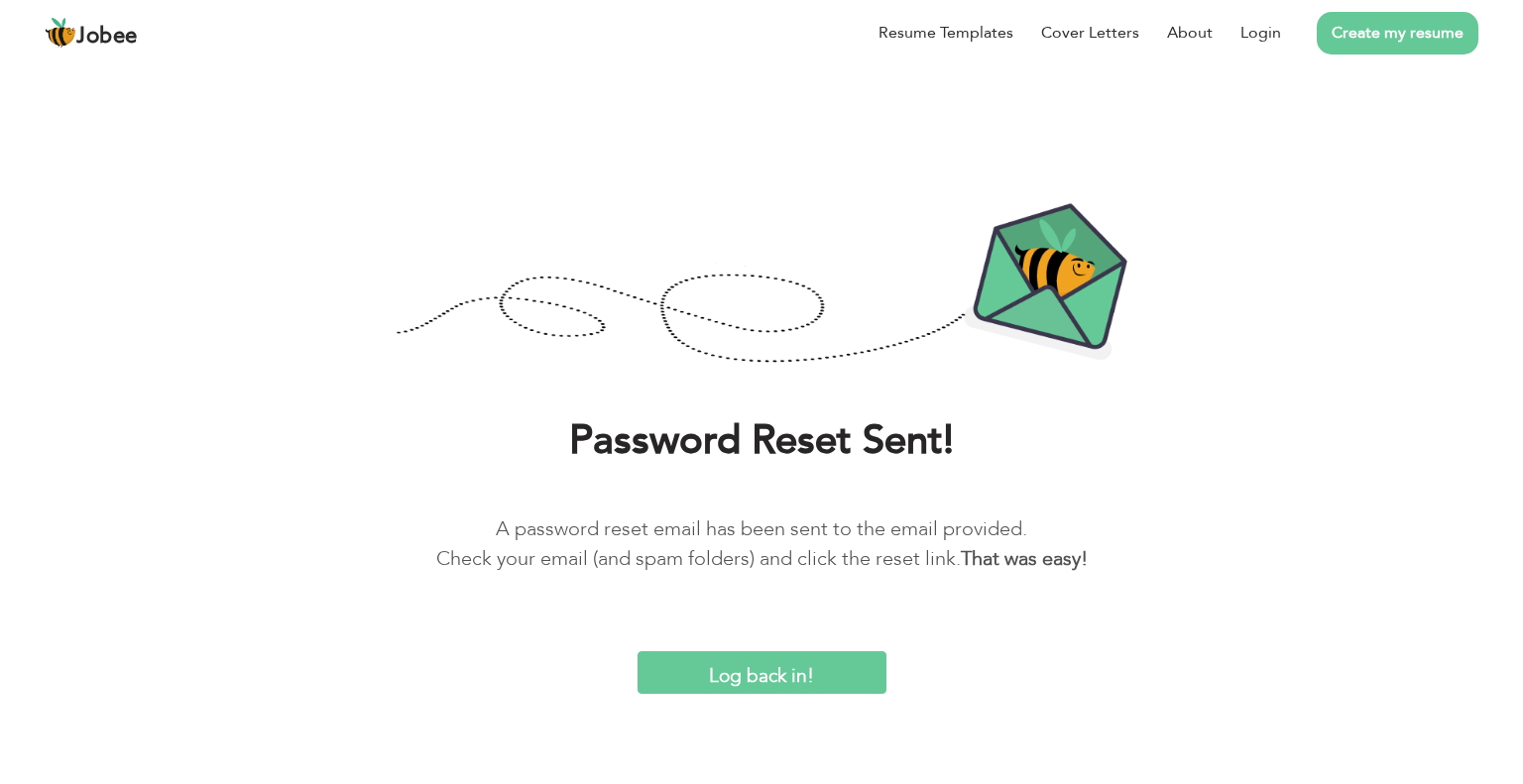 click on "Log back in!" at bounding box center (762, 672) 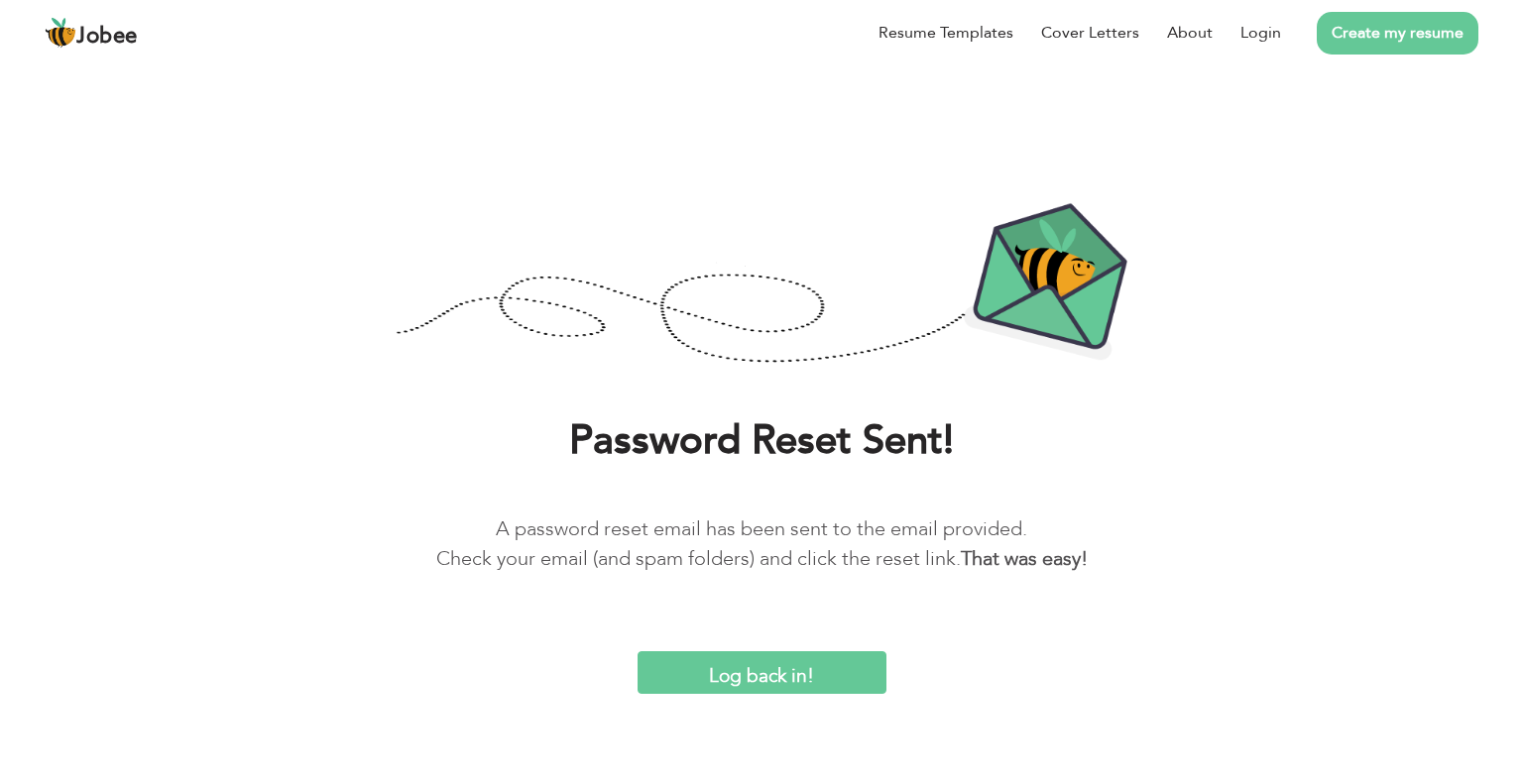 click on "Log back in!" at bounding box center (762, 672) 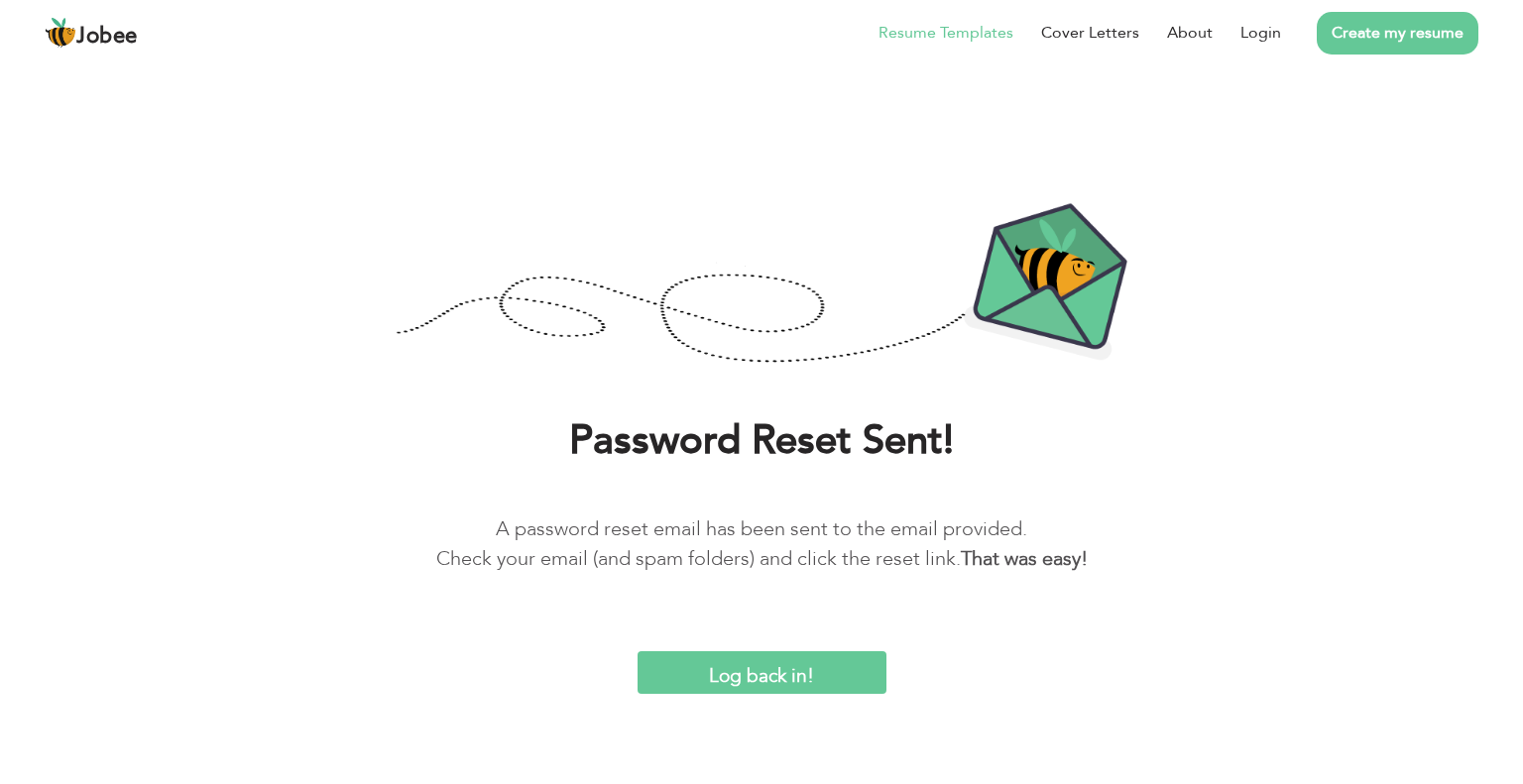 click on "Resume Templates" at bounding box center (946, 33) 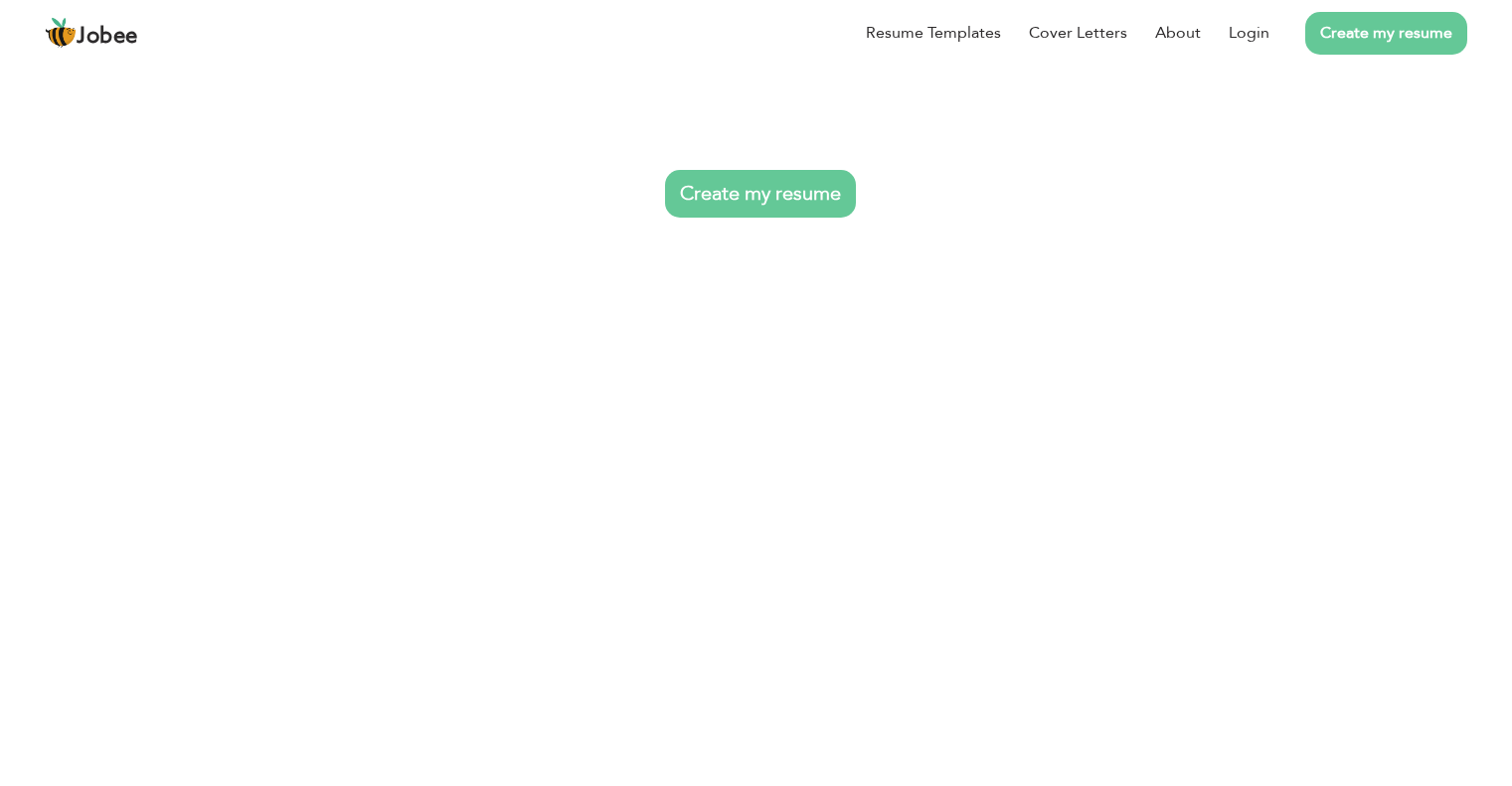 scroll, scrollTop: 0, scrollLeft: 0, axis: both 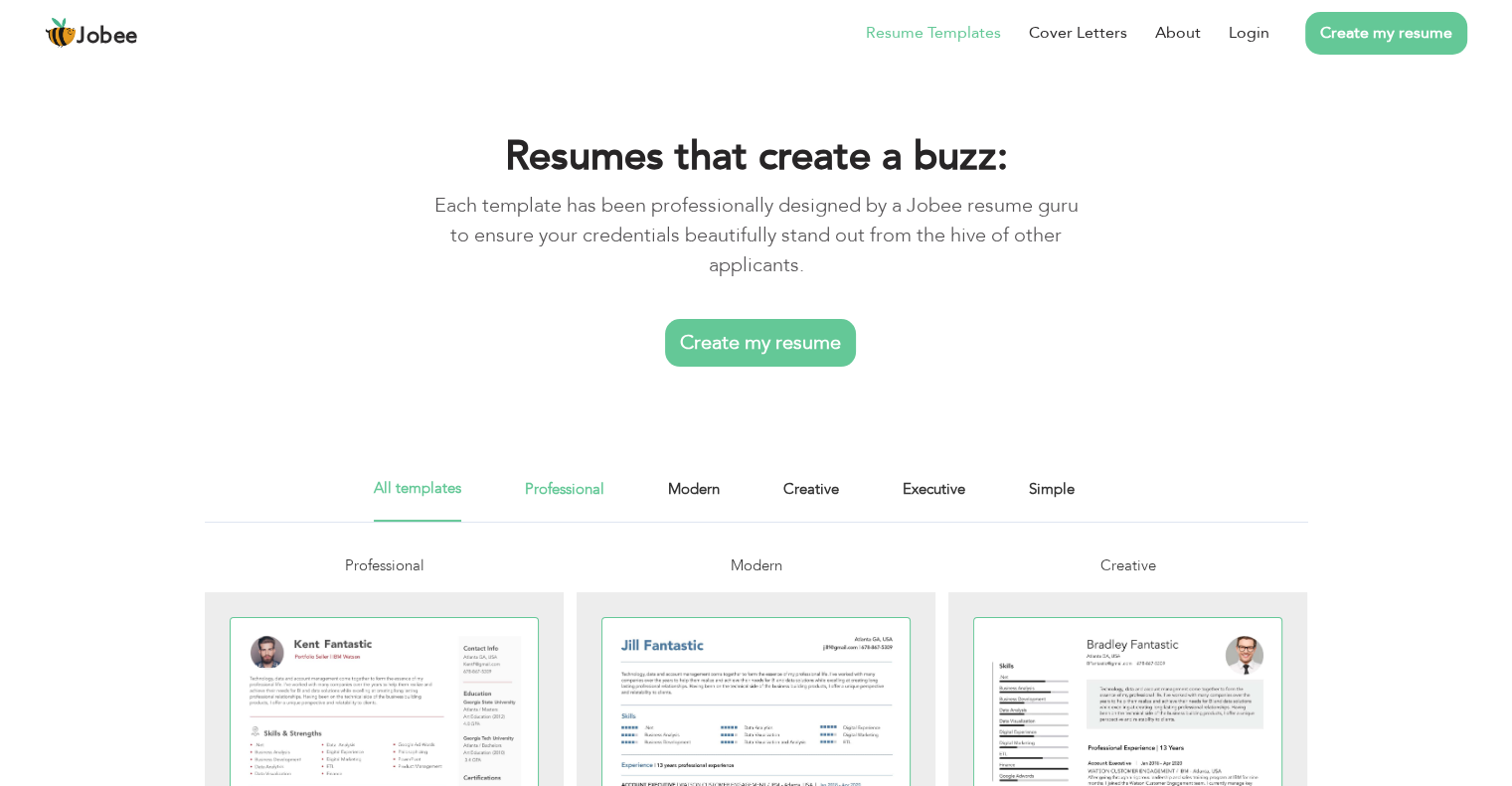 click on "Professional" at bounding box center [565, 499] 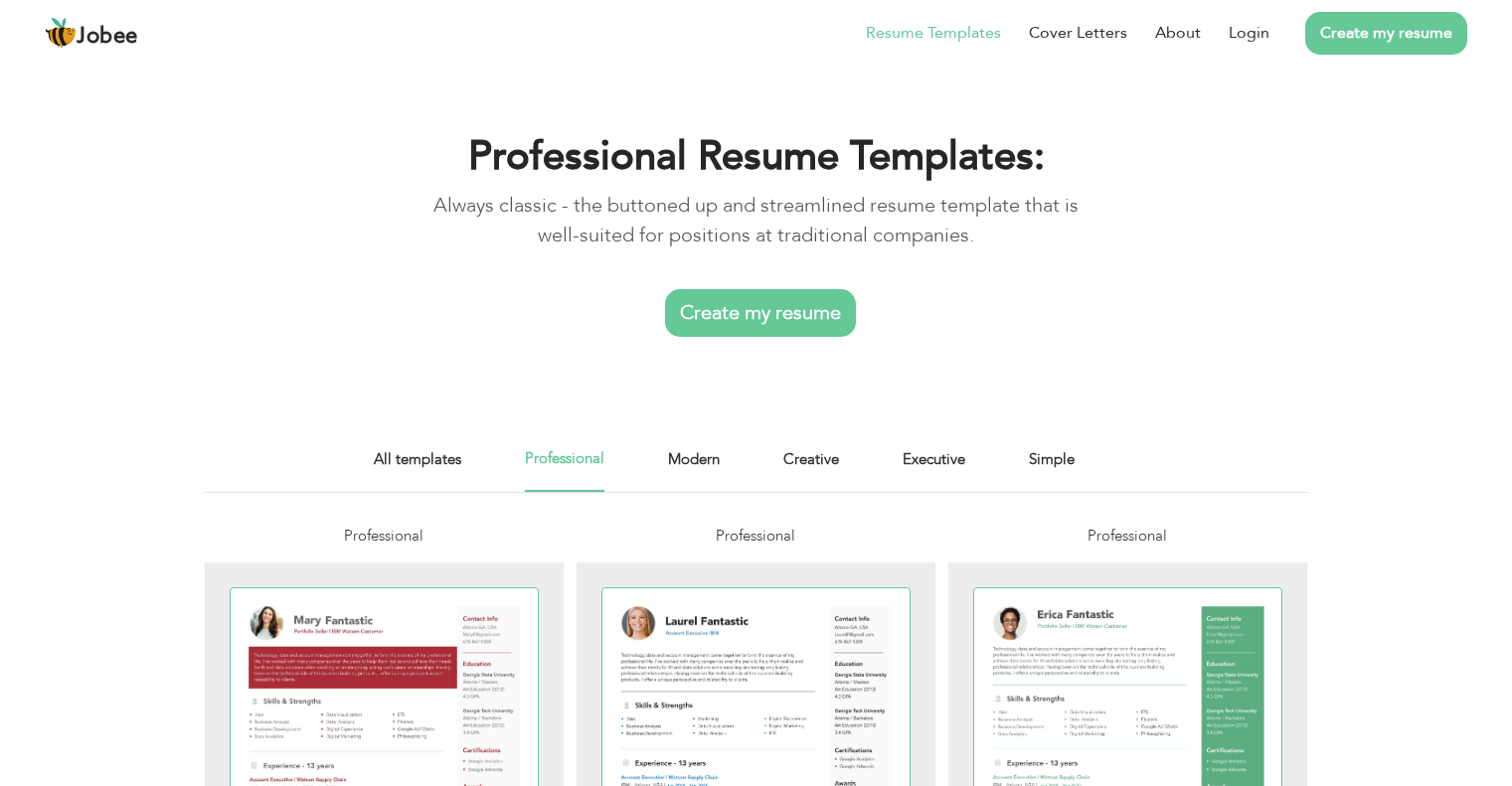 scroll, scrollTop: 0, scrollLeft: 0, axis: both 